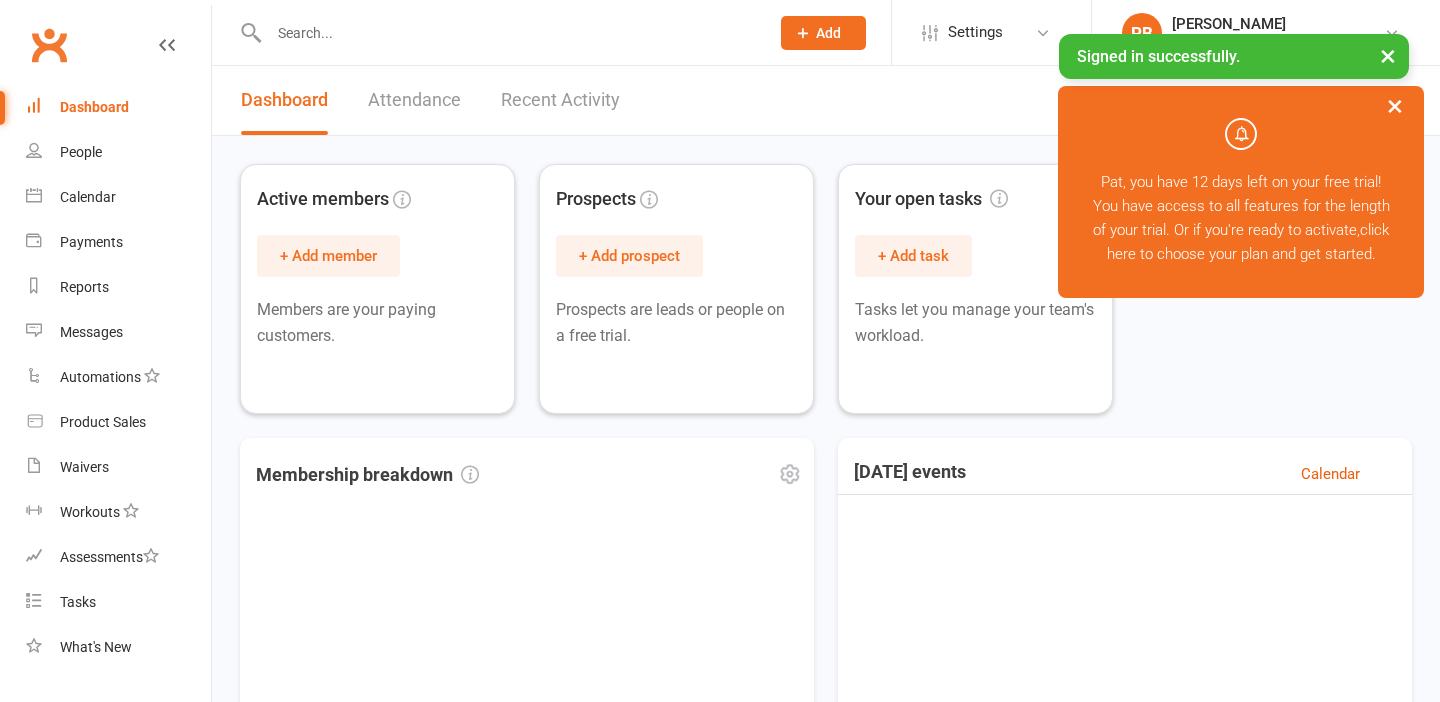 scroll, scrollTop: 0, scrollLeft: 0, axis: both 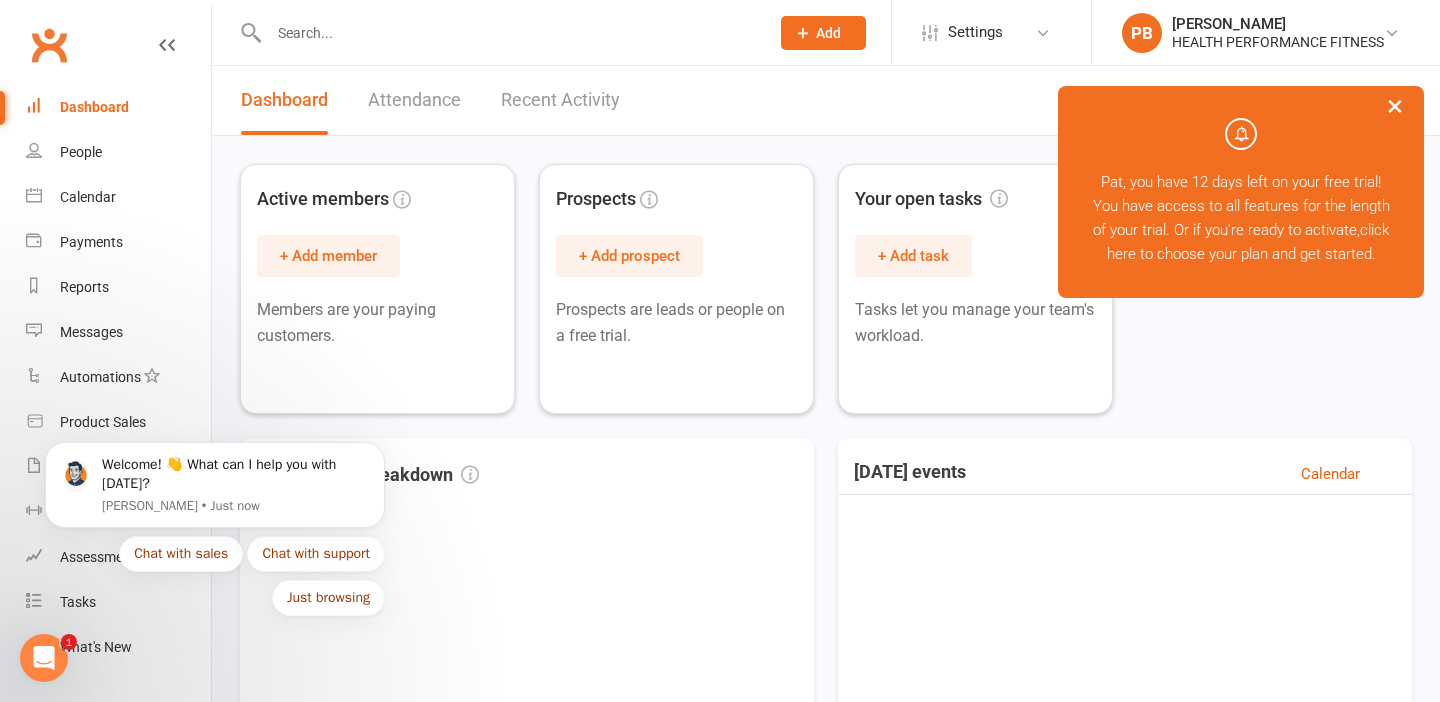 click on "Active members + Add member Members are your paying customers. Prospects + Add prospect Prospects are leads or people on a free trial. Your open tasks + Add task Tasks let you manage your team's workload." at bounding box center (826, 289) 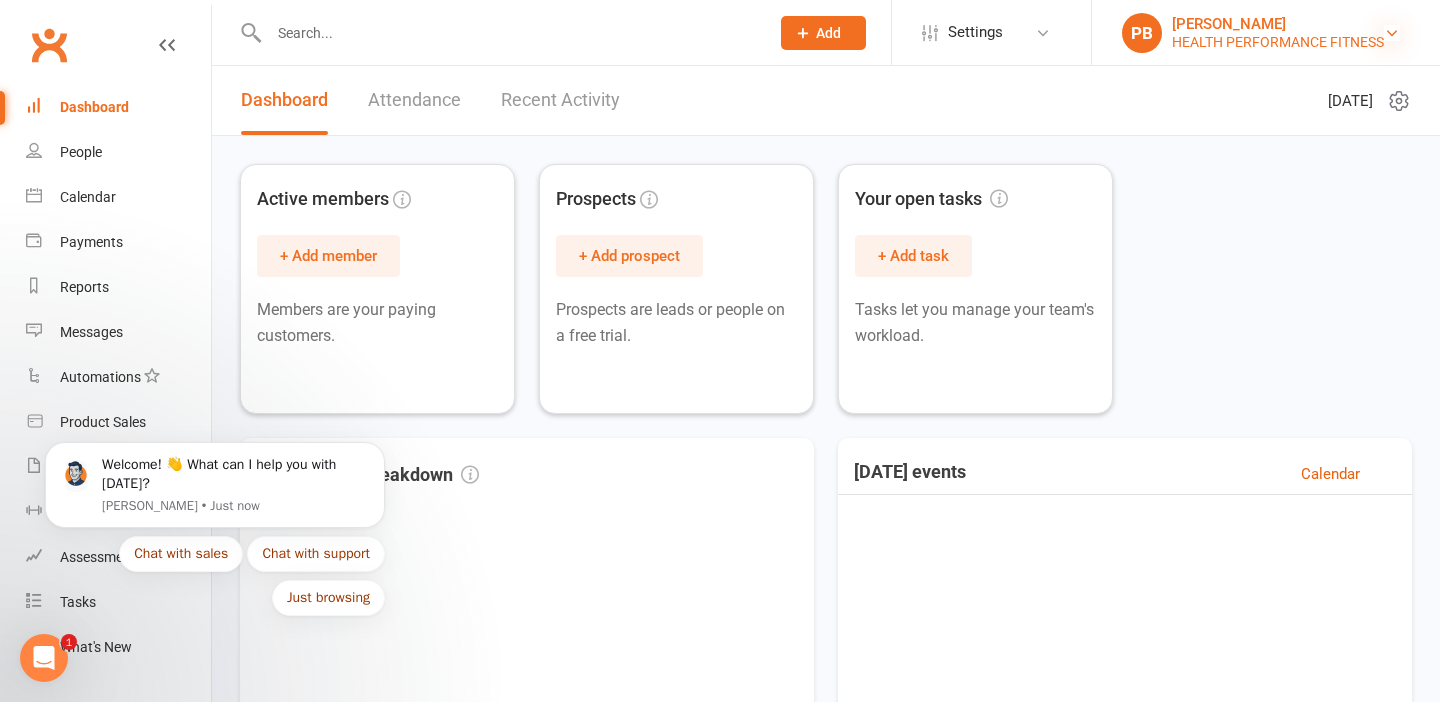 click at bounding box center [1392, 33] 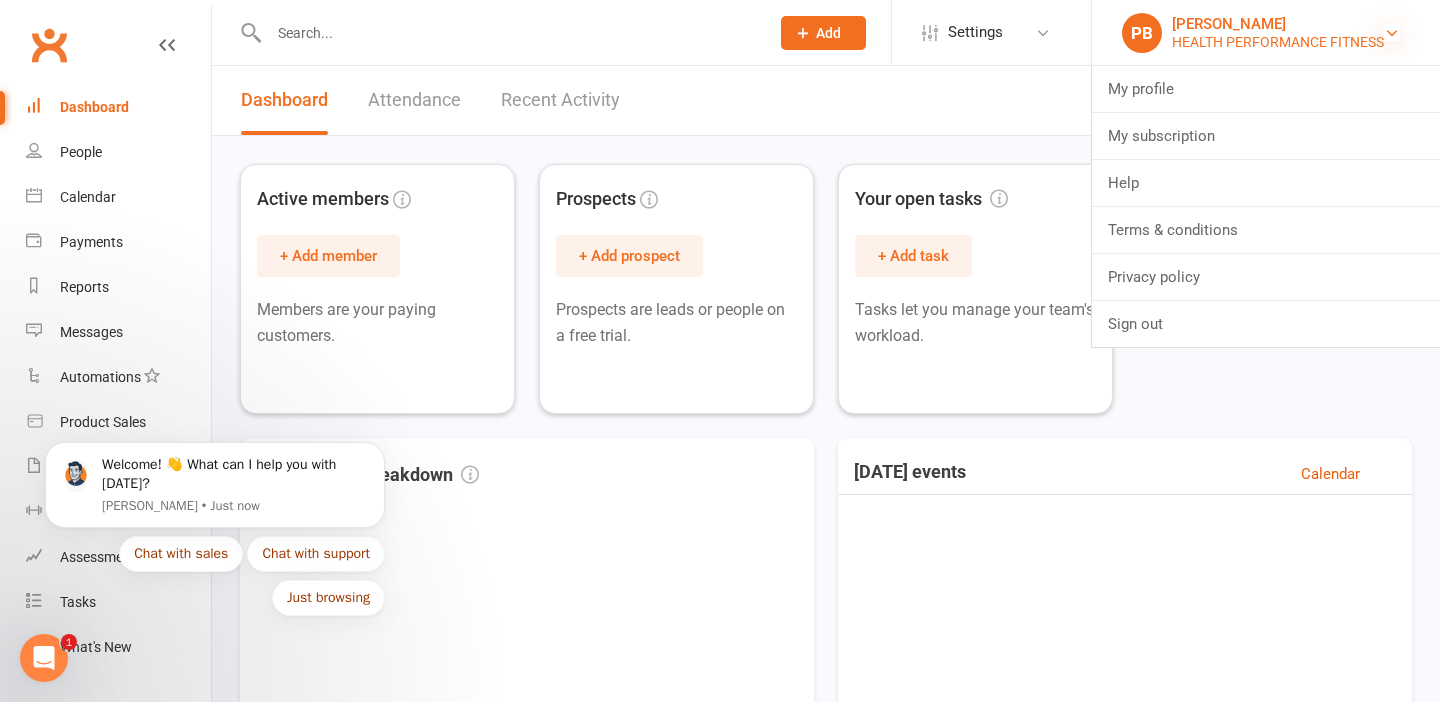 click at bounding box center (1392, 33) 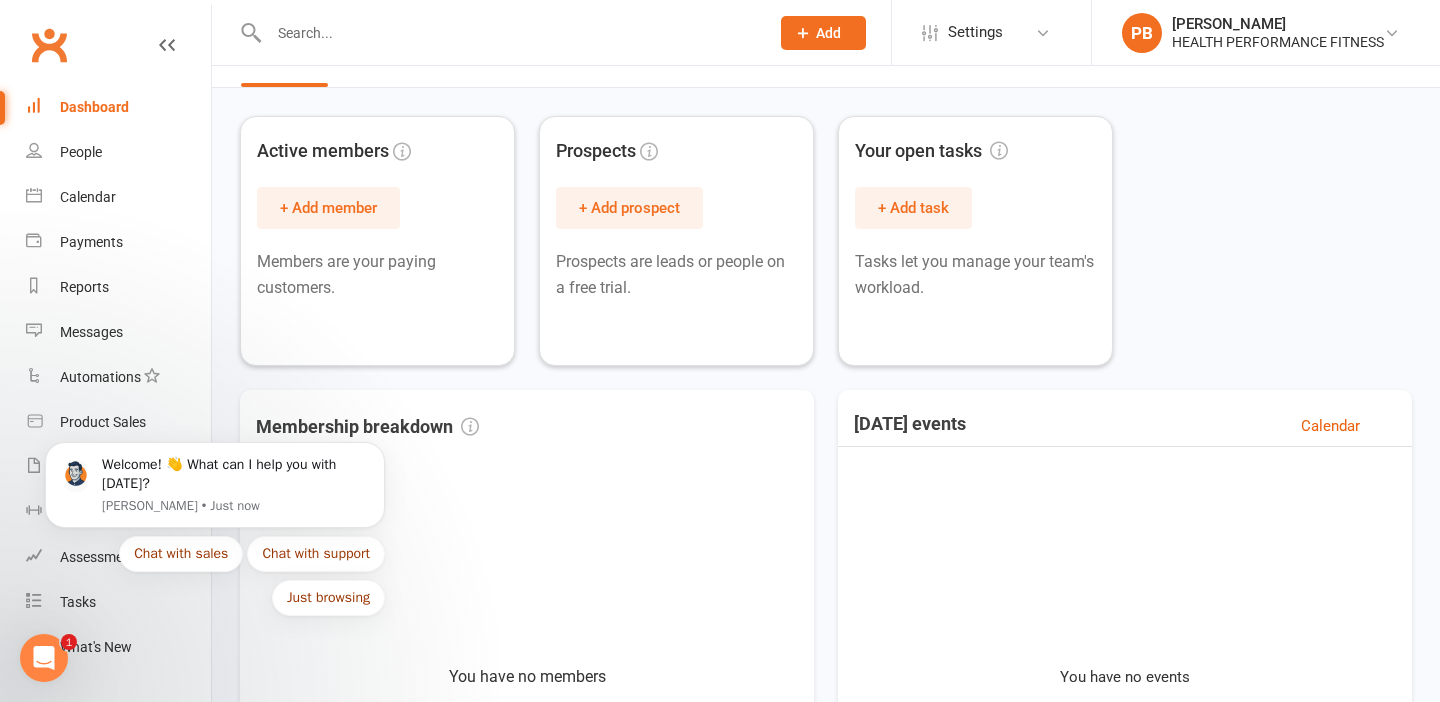 scroll, scrollTop: 0, scrollLeft: 0, axis: both 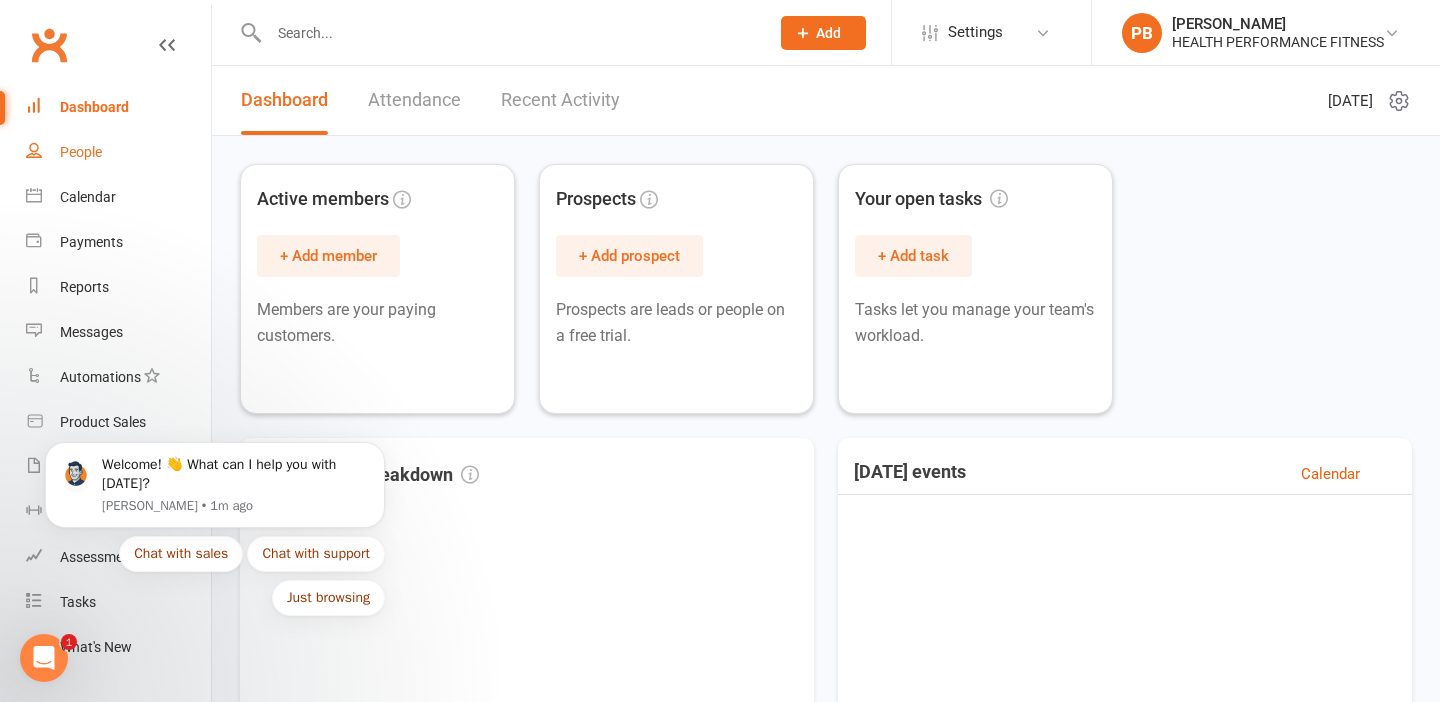 click on "People" at bounding box center [118, 152] 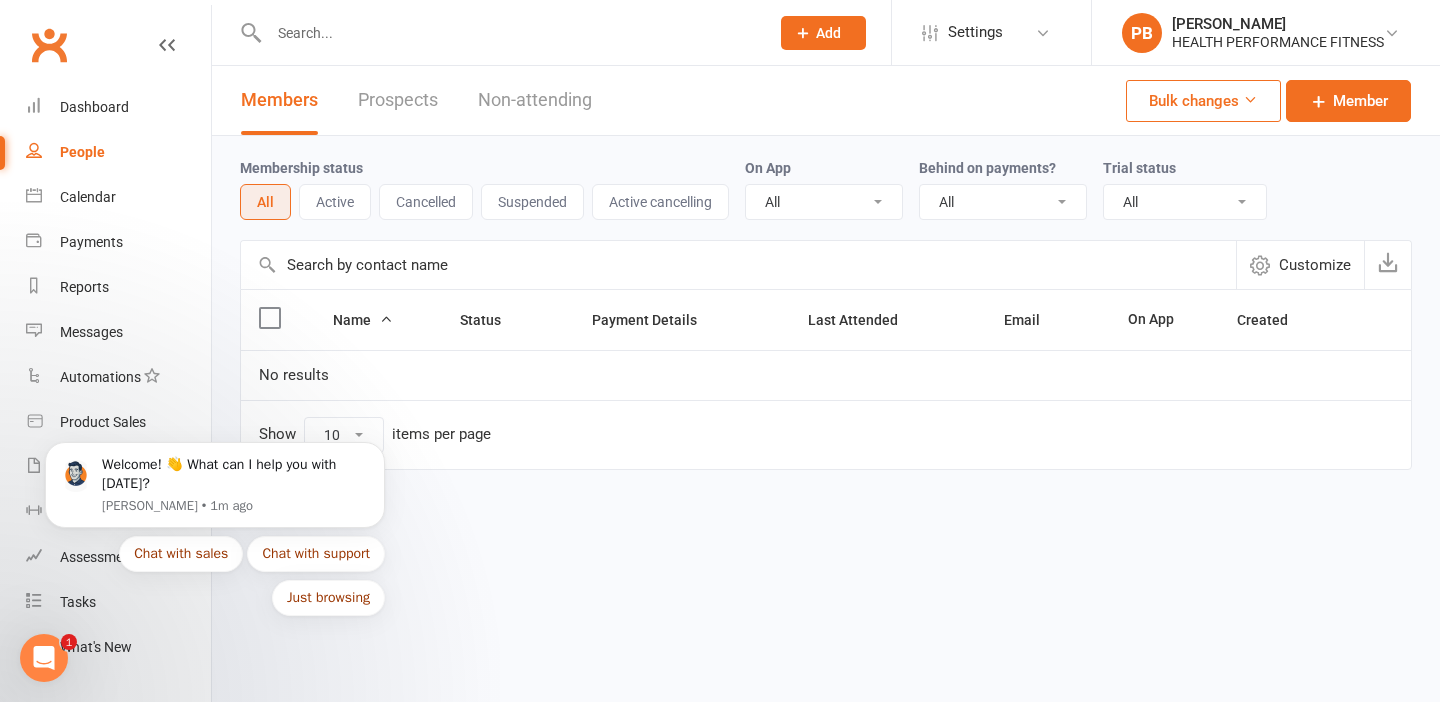 click 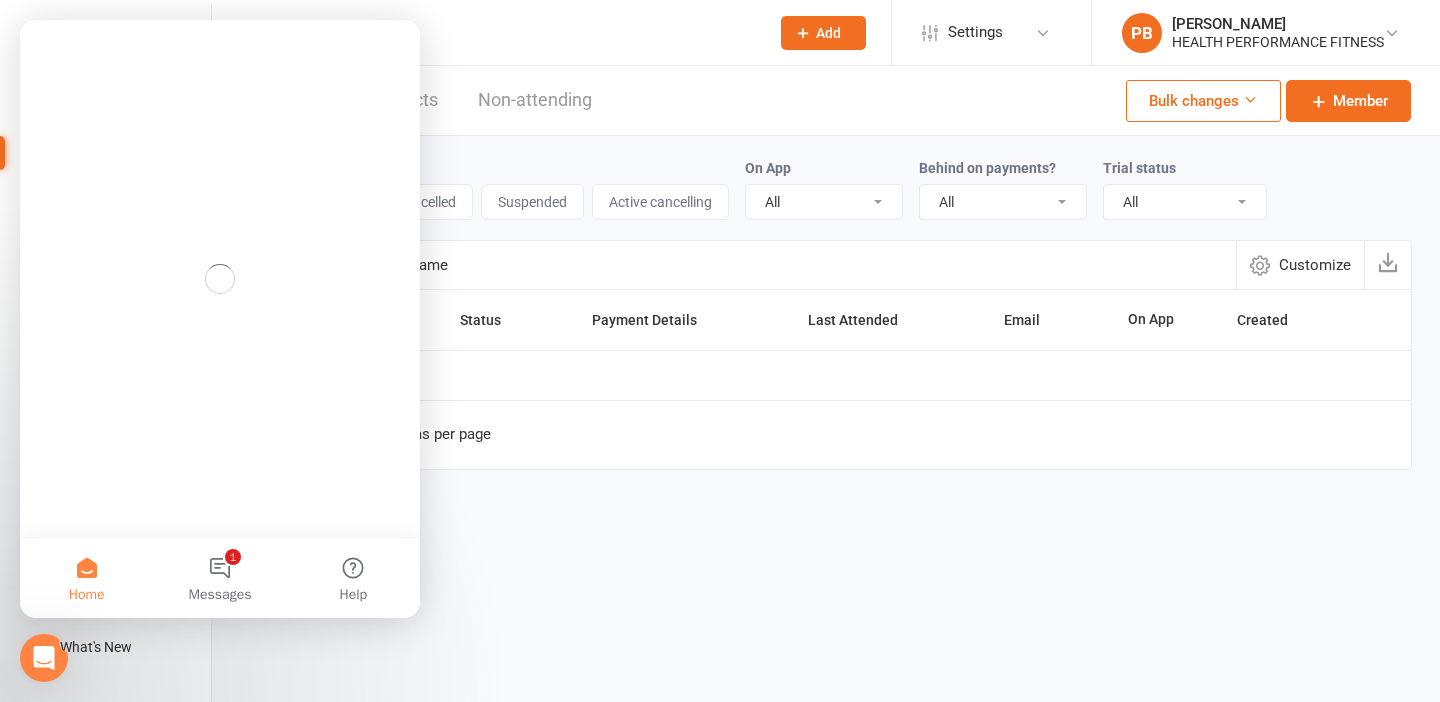 scroll, scrollTop: 0, scrollLeft: 0, axis: both 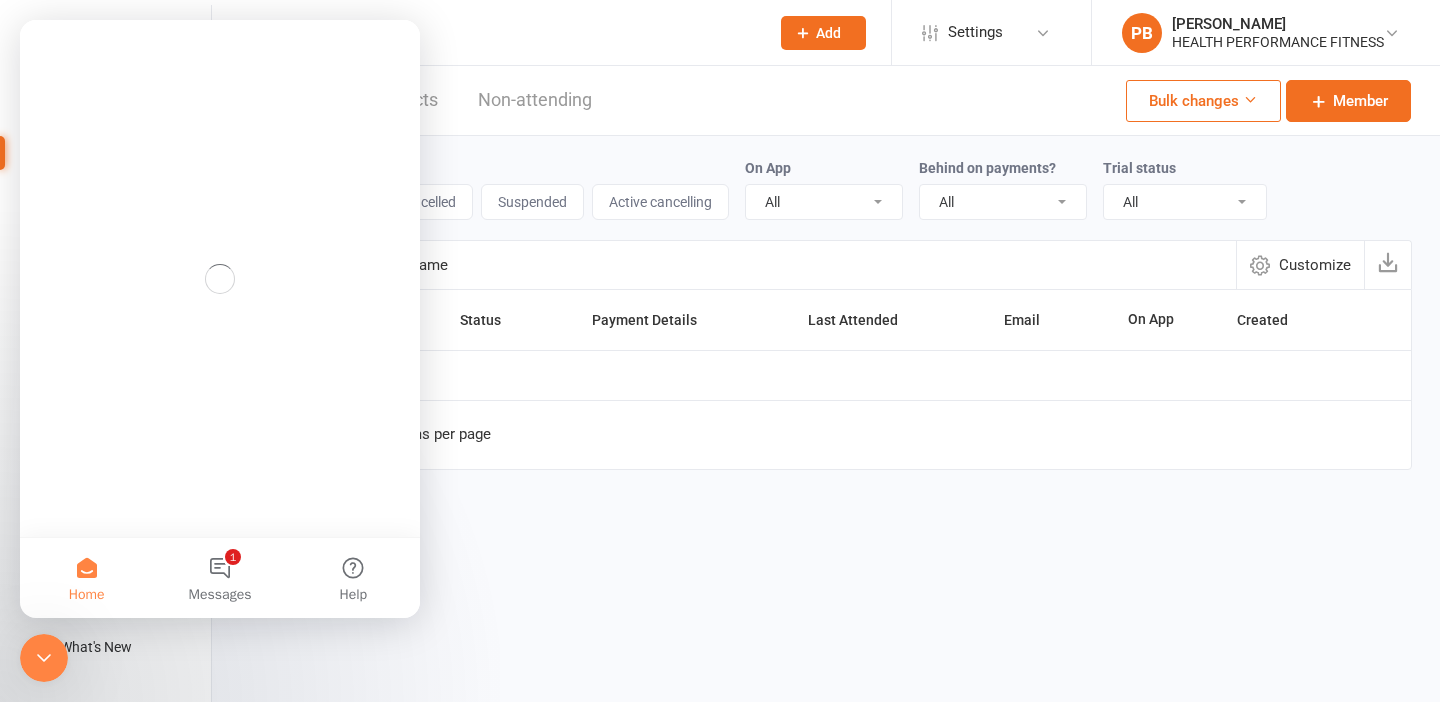 click at bounding box center [44, 658] 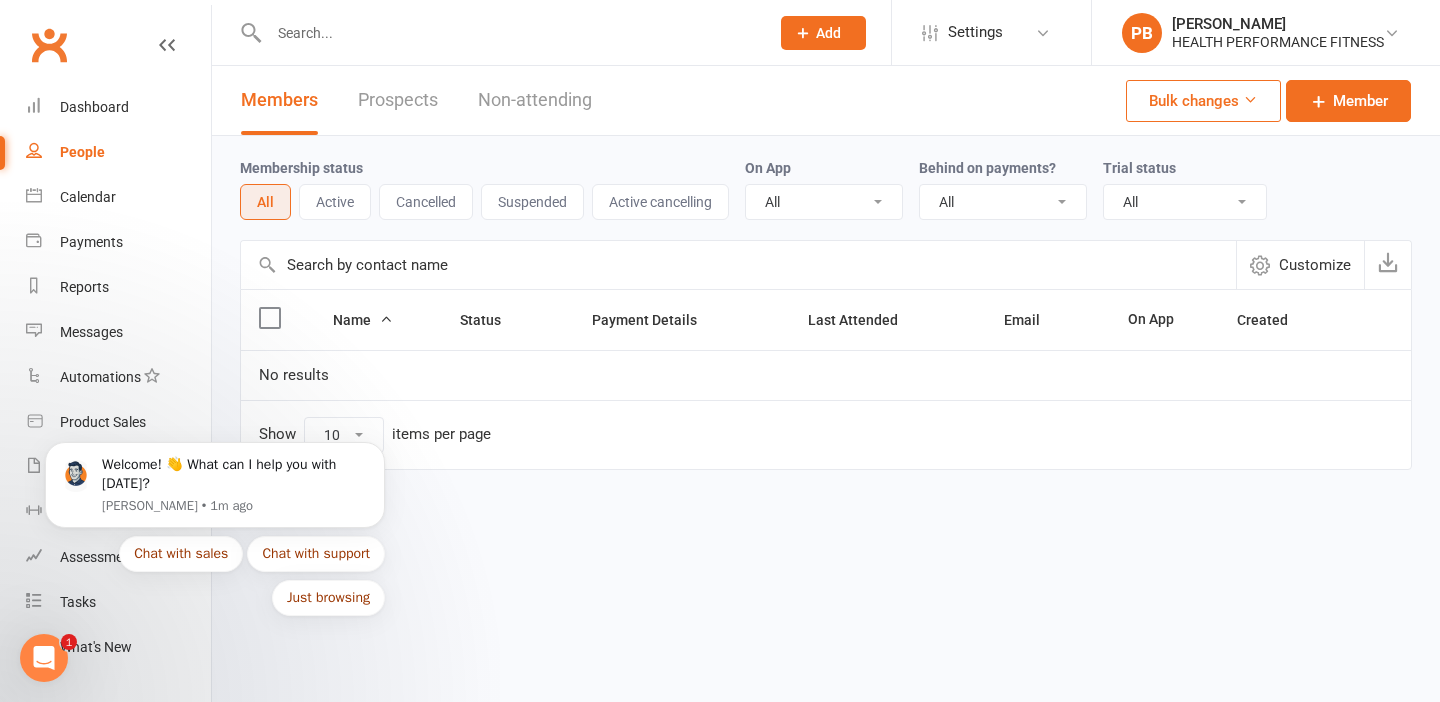 scroll, scrollTop: 0, scrollLeft: 0, axis: both 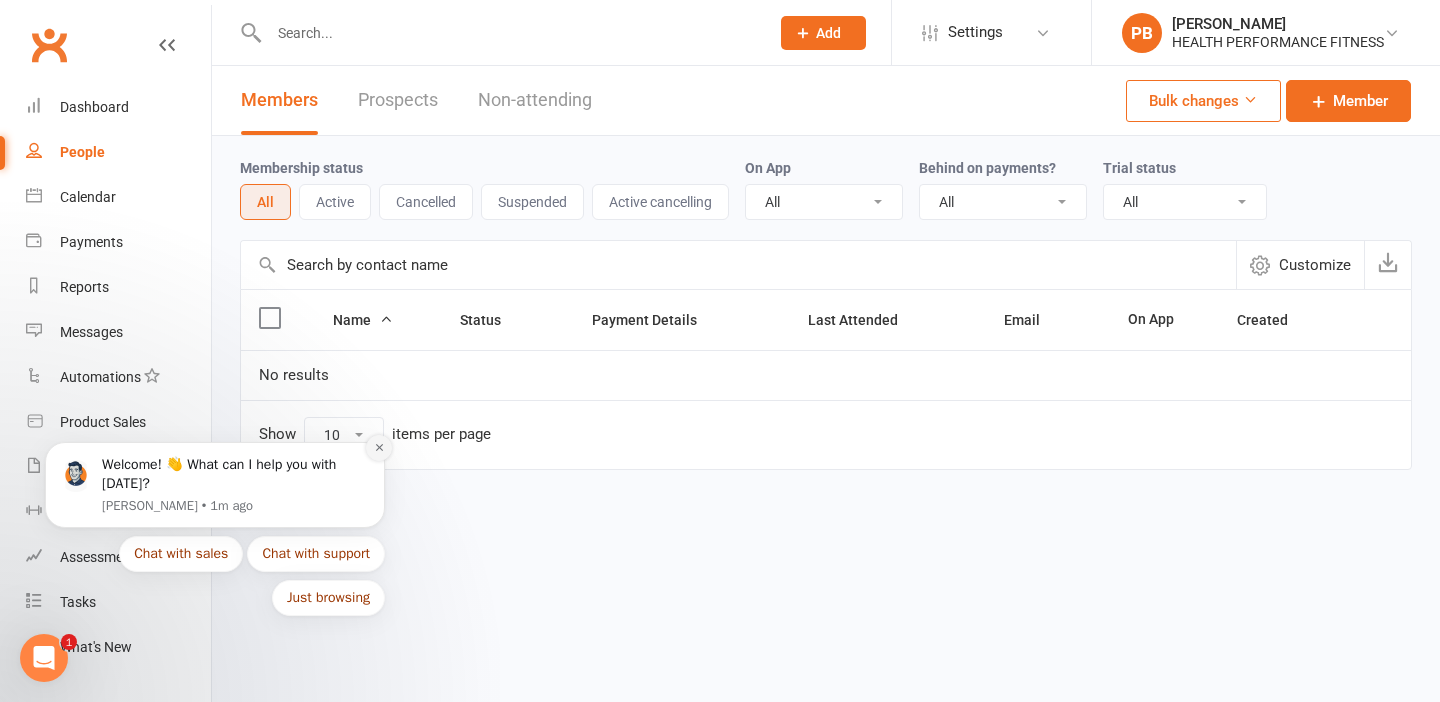 click 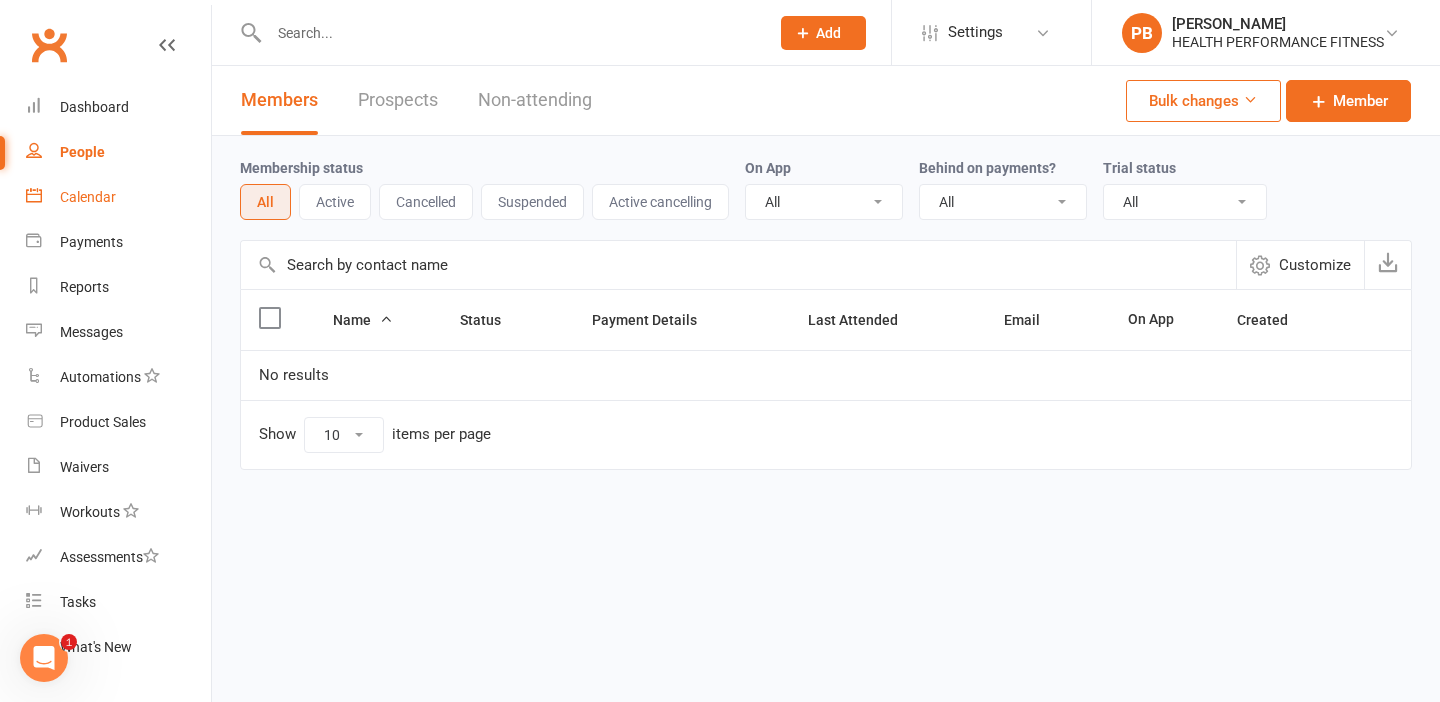 click on "Calendar" at bounding box center (118, 197) 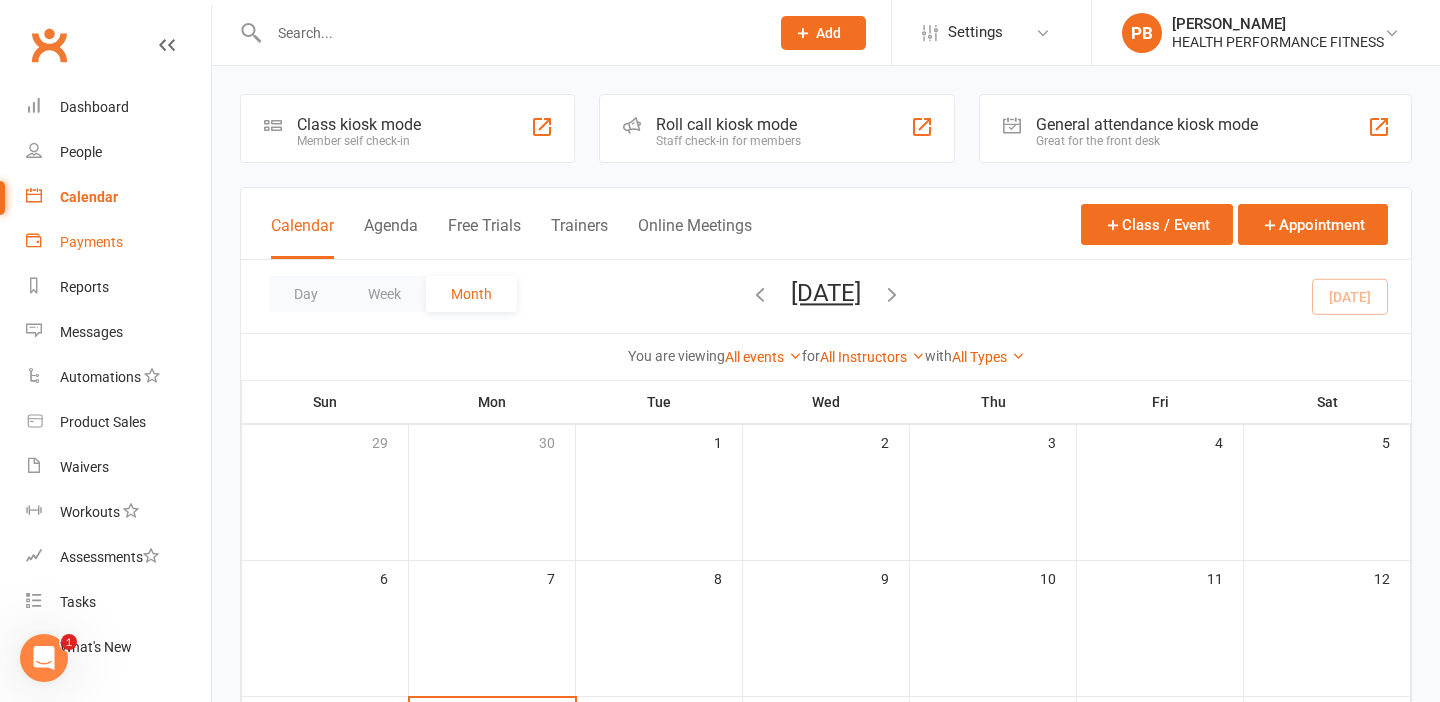 click on "Payments" at bounding box center (91, 242) 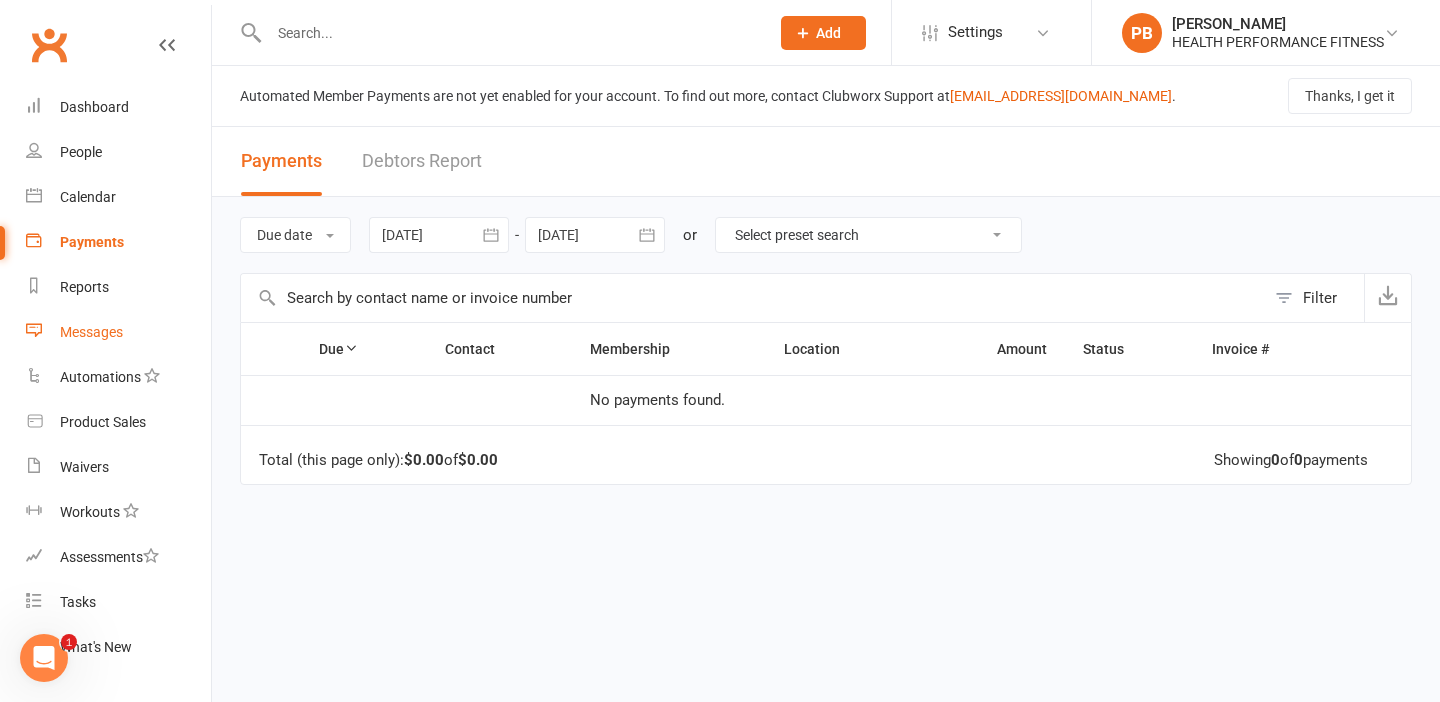 click on "Messages" at bounding box center (91, 332) 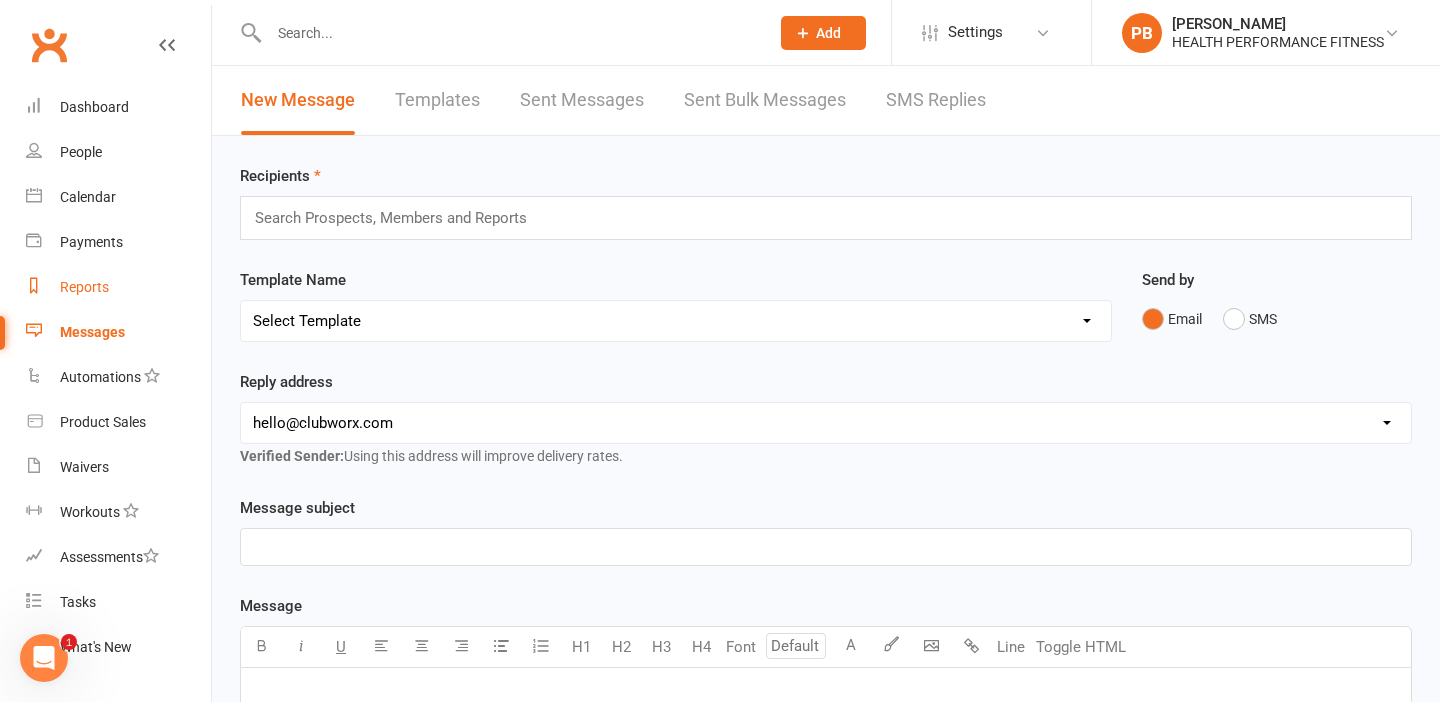 click on "Reports" at bounding box center (118, 287) 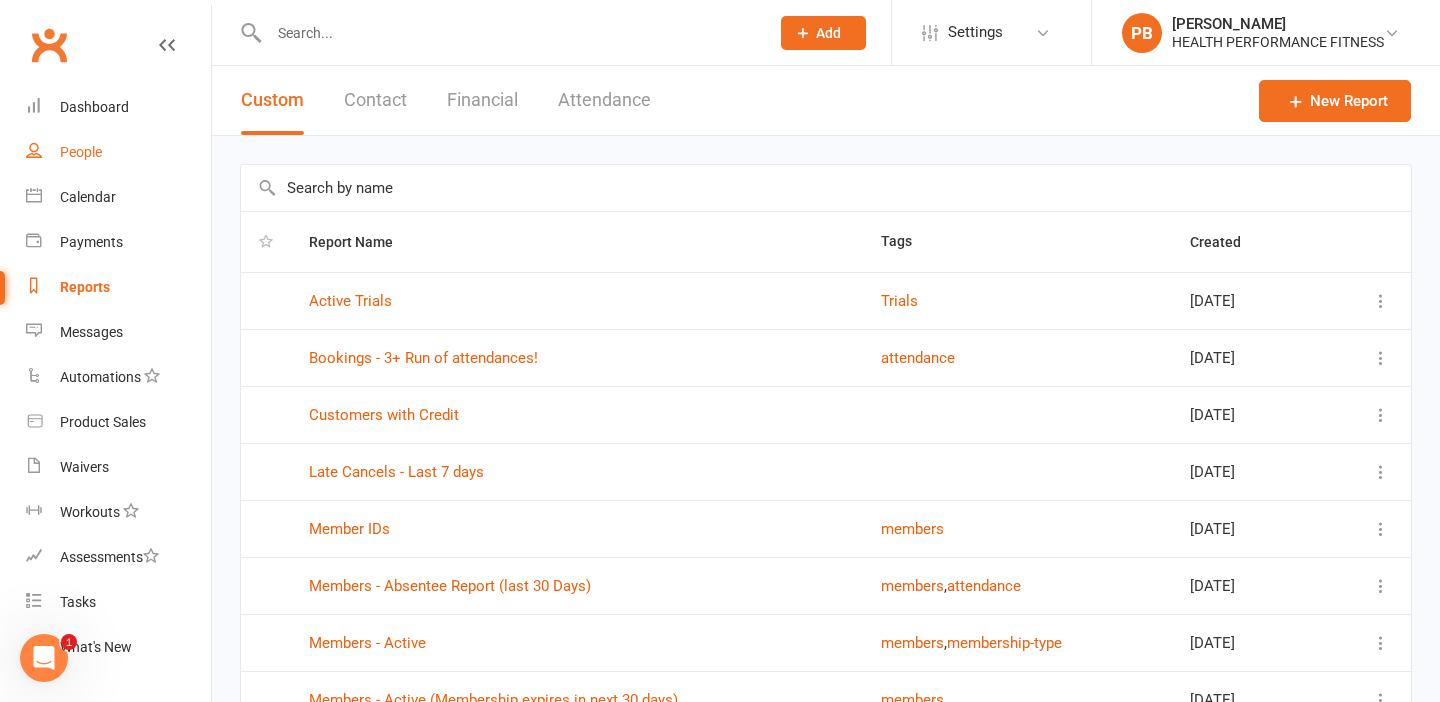click on "People" at bounding box center [81, 152] 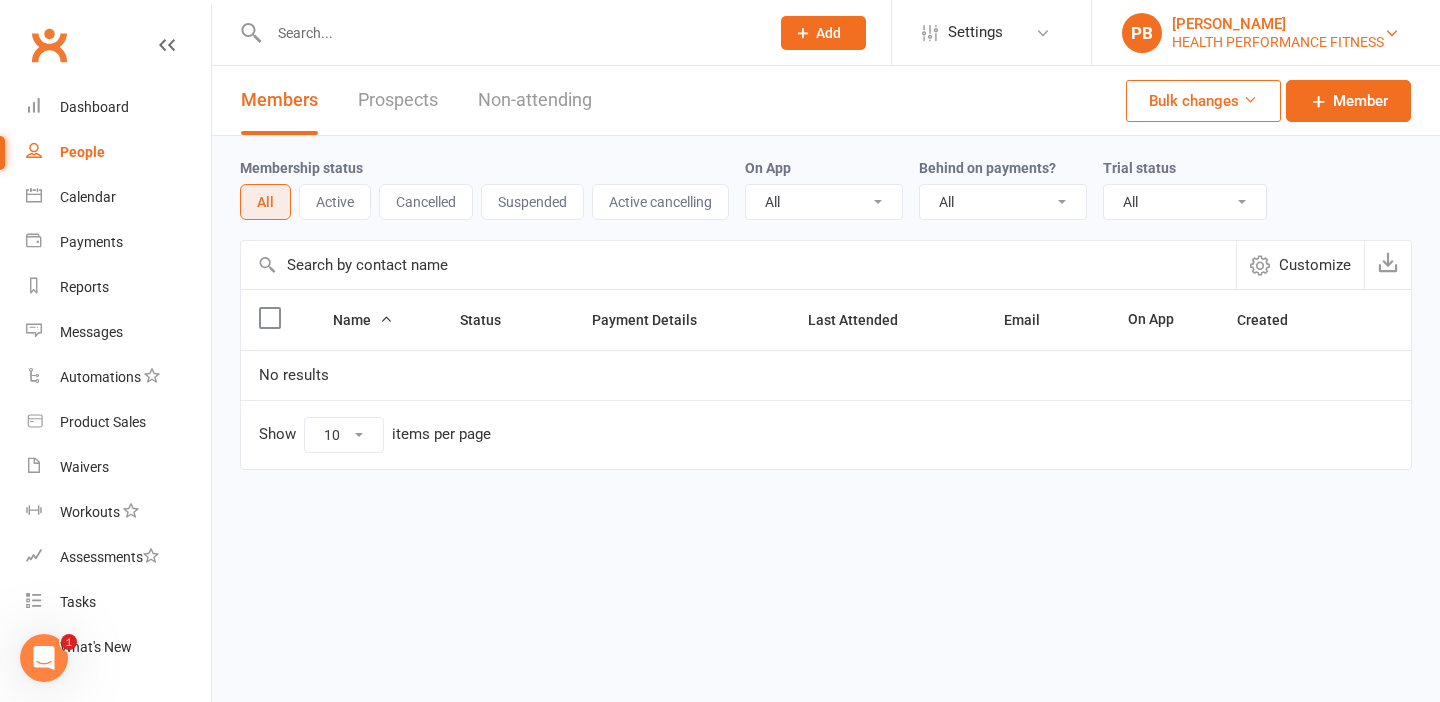click on "HEALTH PERFORMANCE FITNESS" at bounding box center (1278, 42) 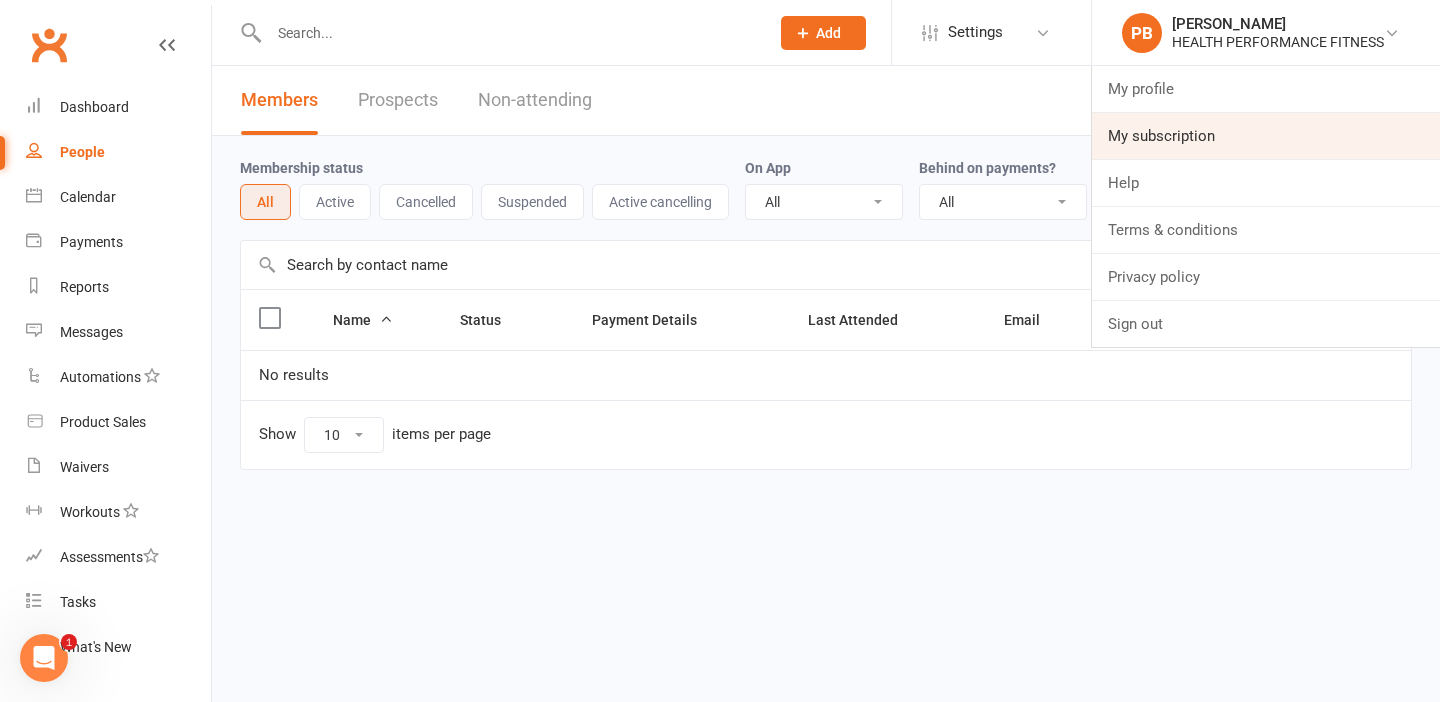 click on "My subscription" at bounding box center [1266, 136] 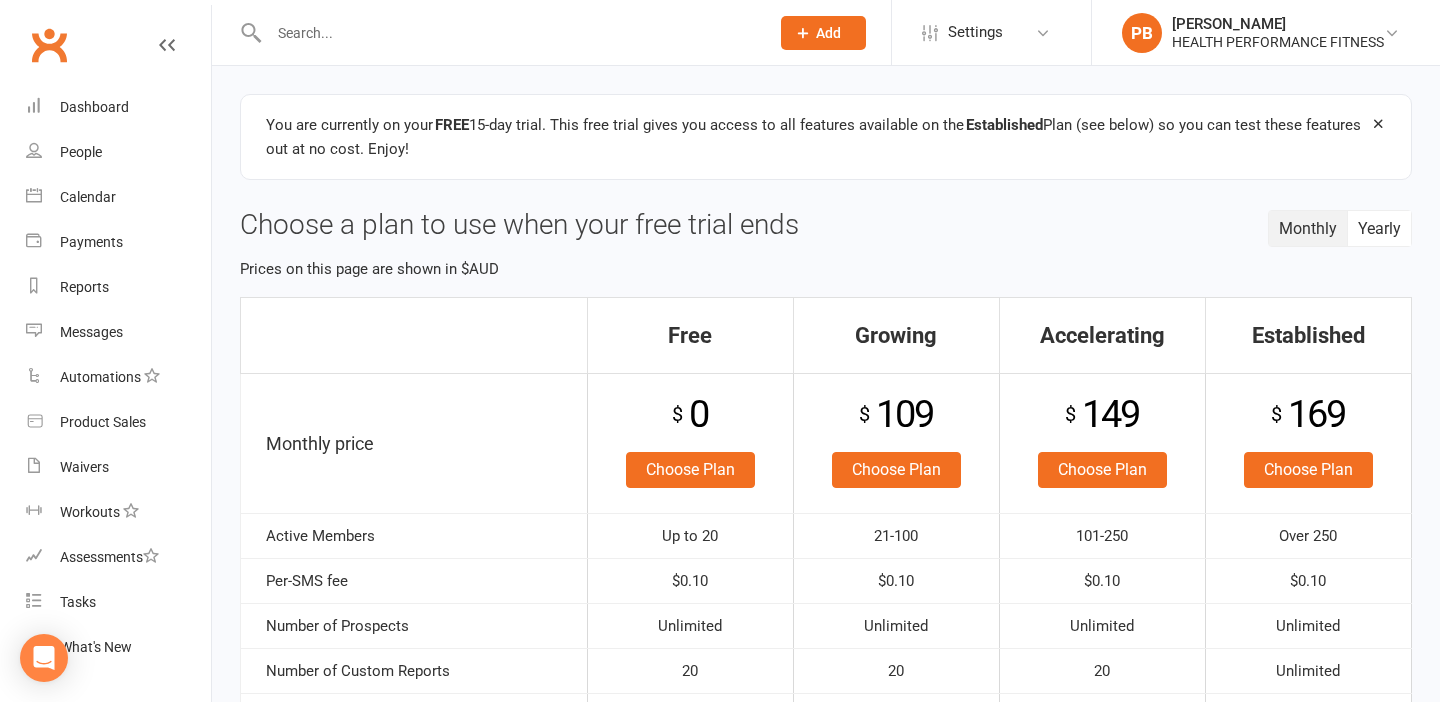 scroll, scrollTop: 0, scrollLeft: 0, axis: both 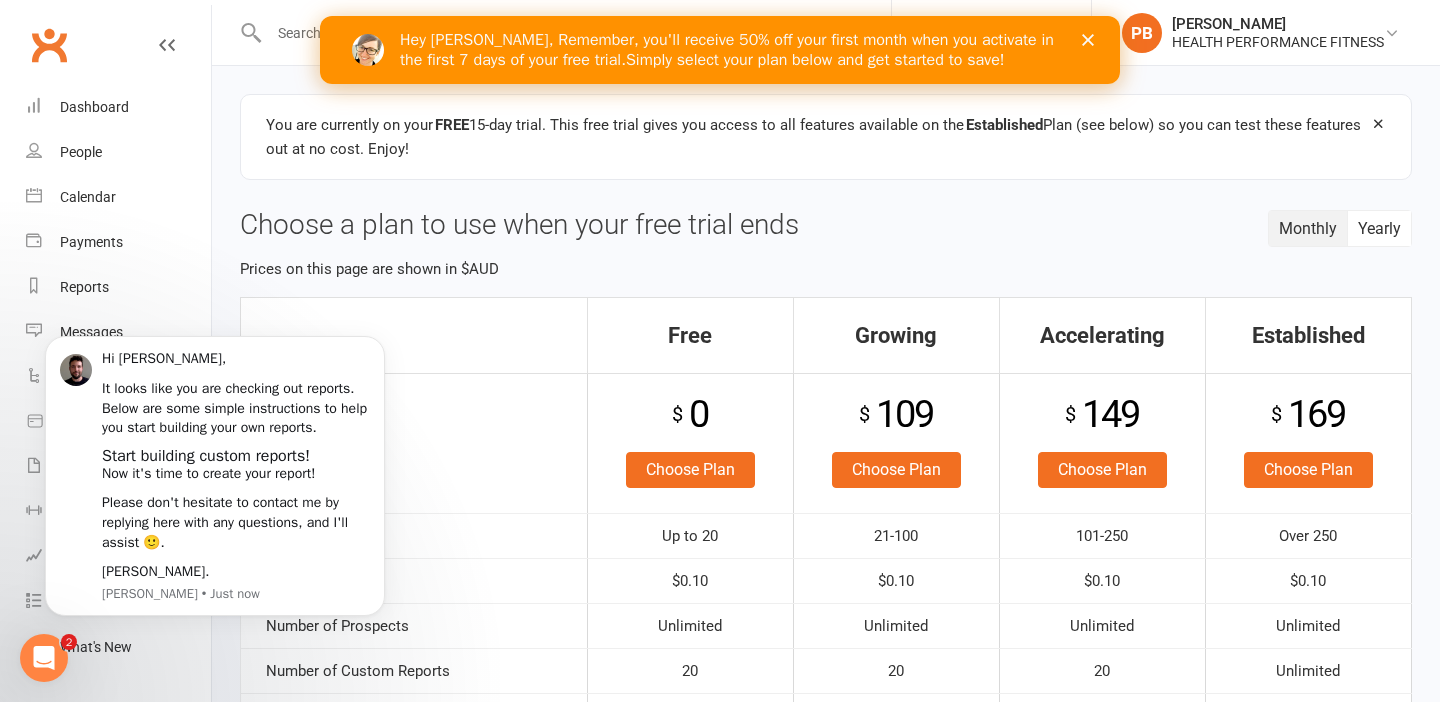 click on "You are currently on your  FREE  15-day trial. This free trial gives you access to all features available on the  Established  Plan (see below) so you can test these features out at no cost. Enjoy!" at bounding box center [826, 137] 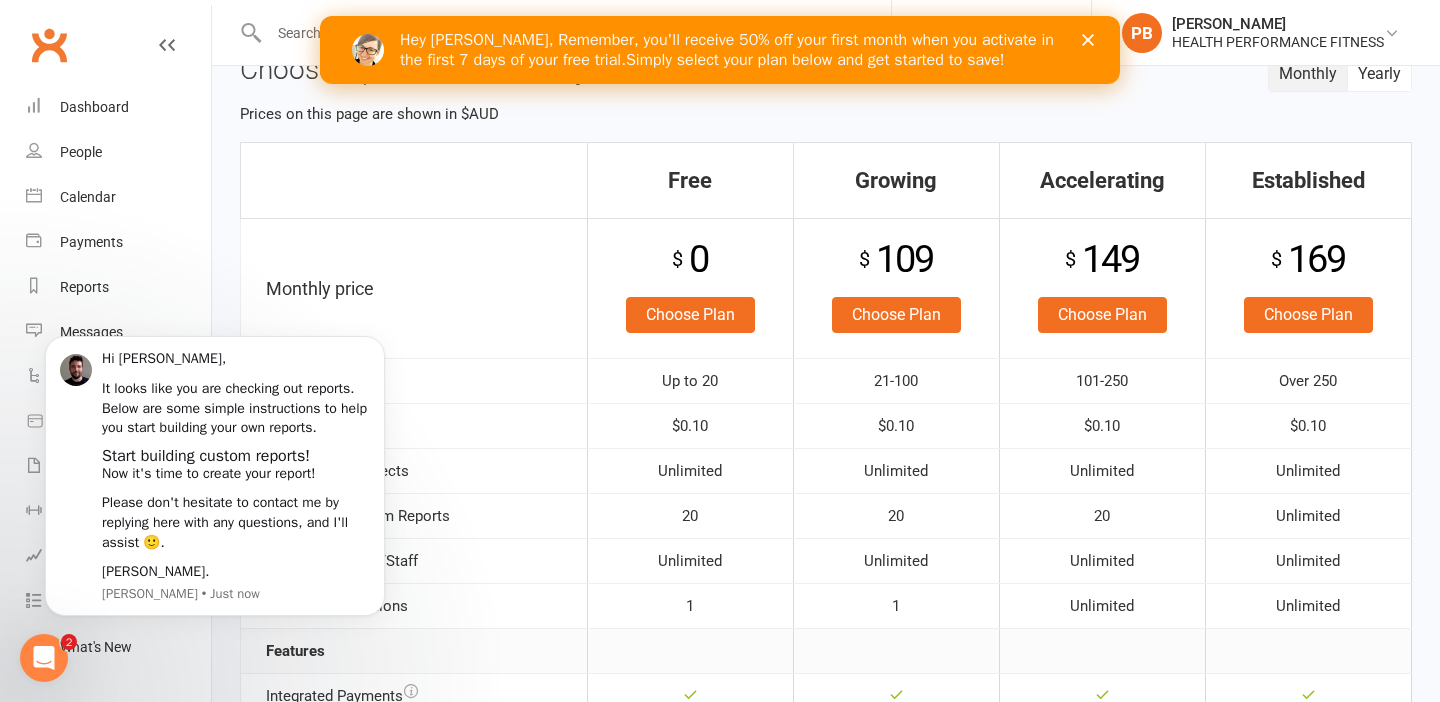 scroll, scrollTop: 135, scrollLeft: 0, axis: vertical 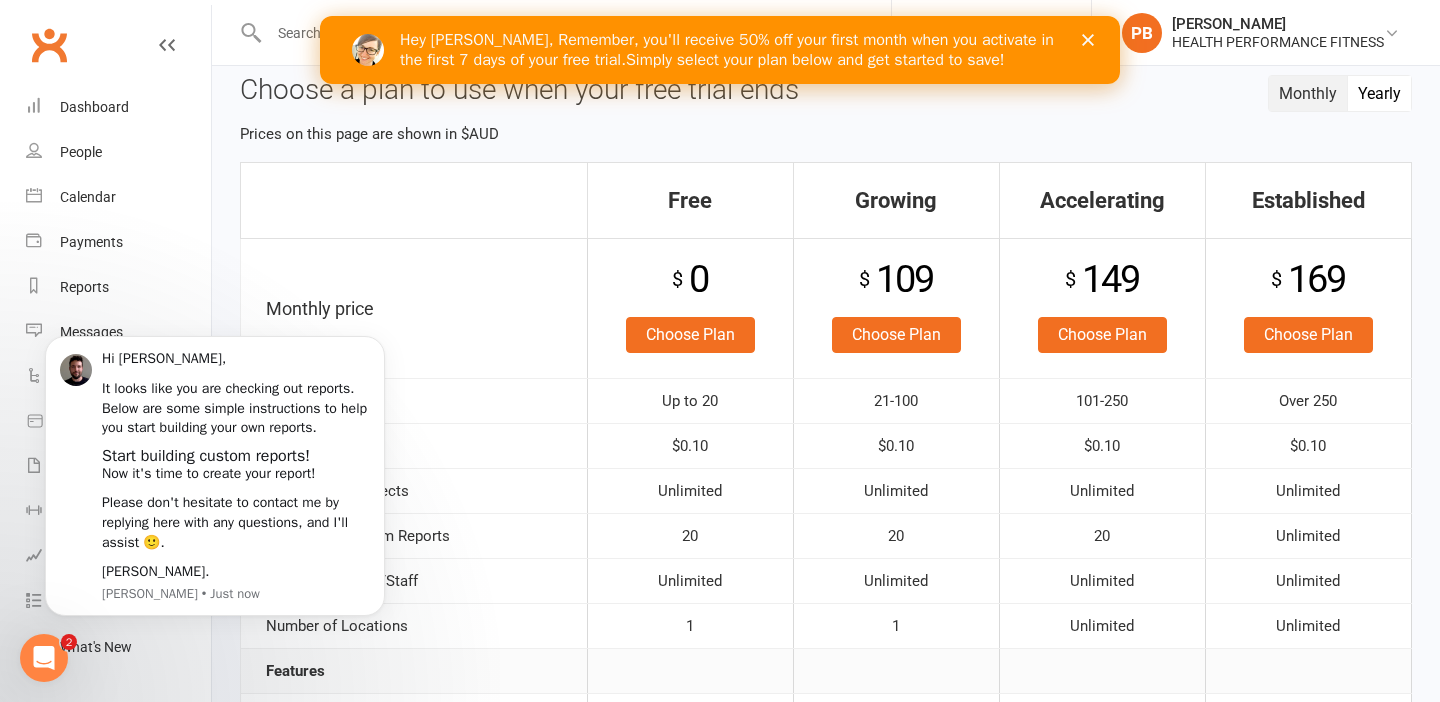 click on "Yearly" at bounding box center (1379, 93) 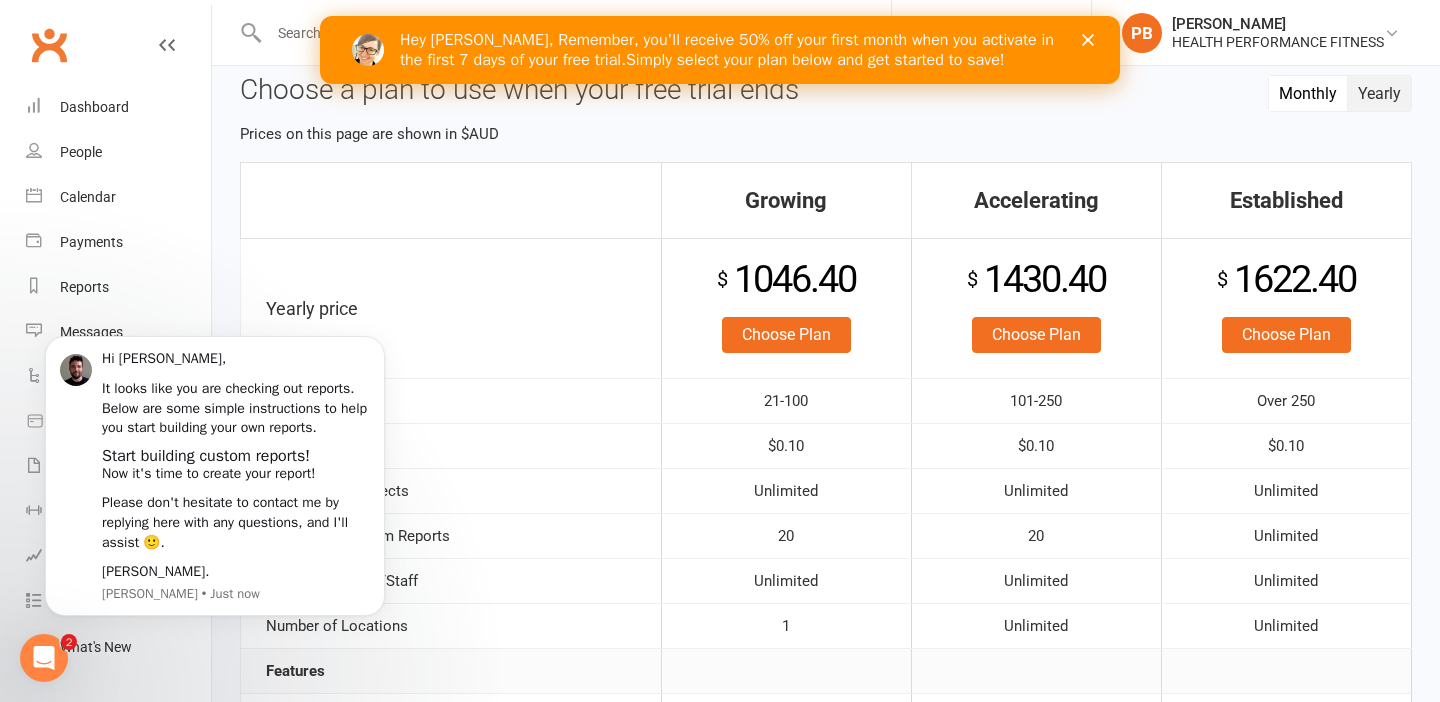 click on "Monthly" at bounding box center (1308, 93) 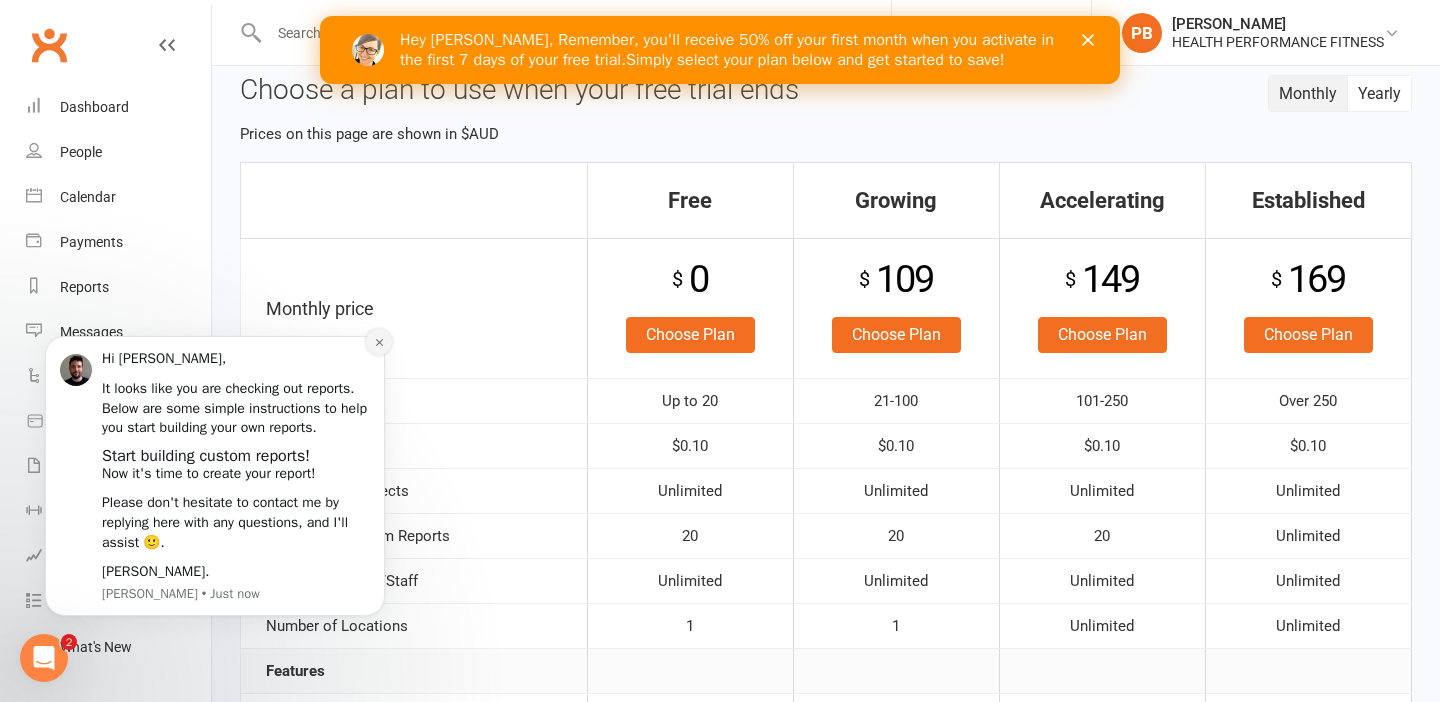 click 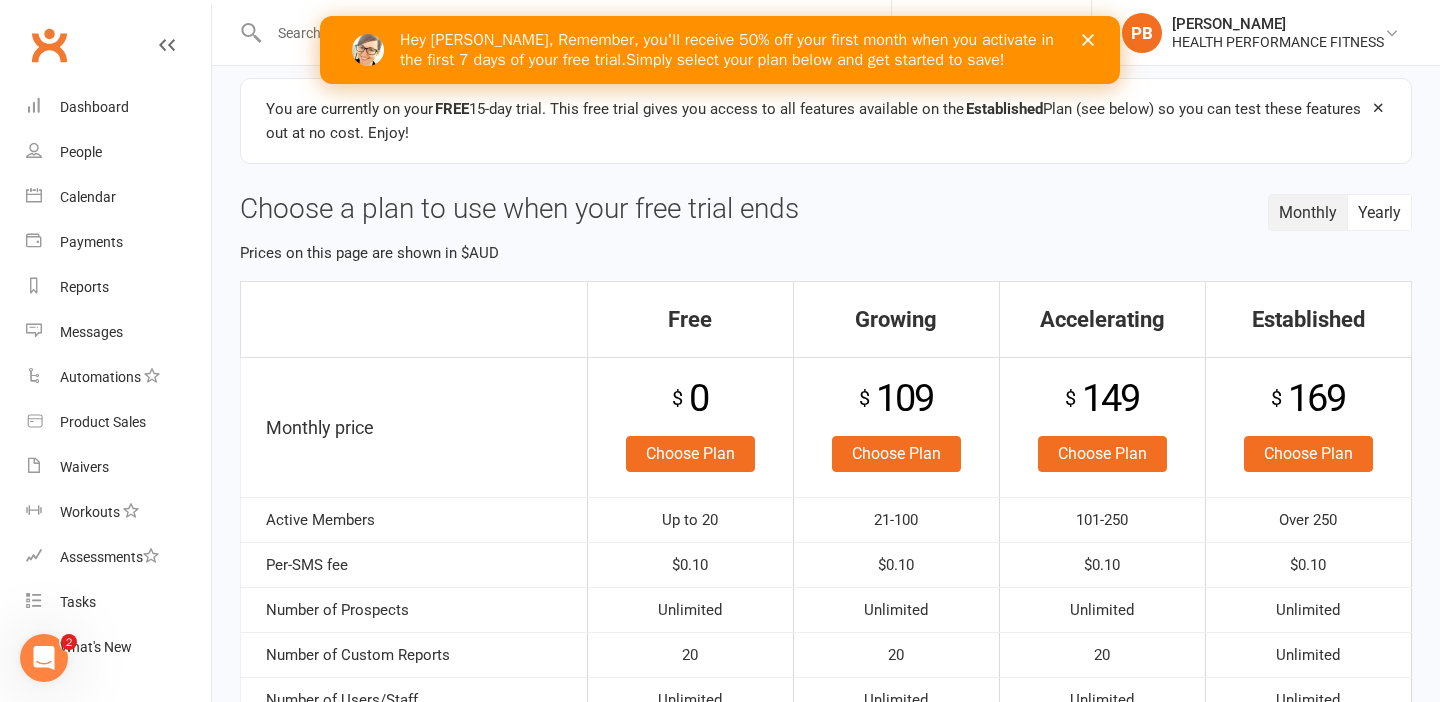 scroll, scrollTop: 15, scrollLeft: 0, axis: vertical 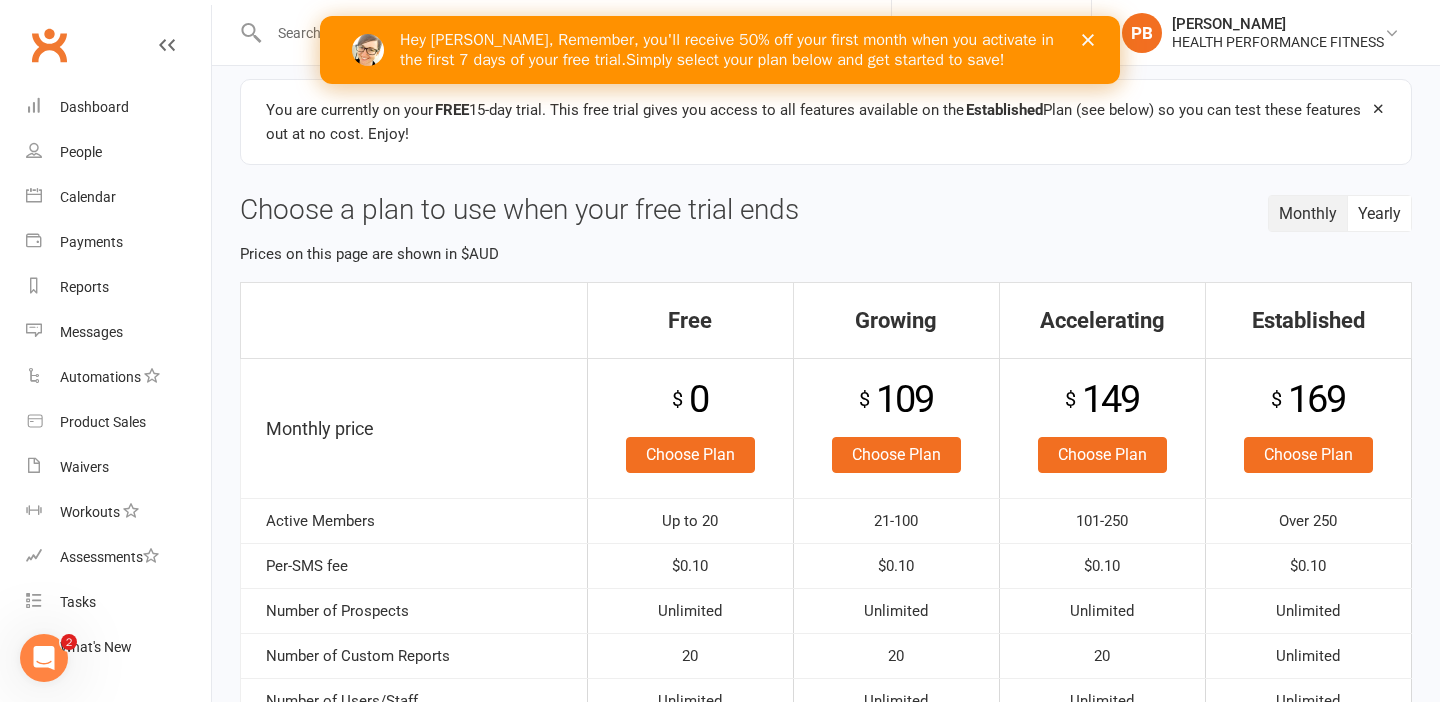 click on "Accelerating" at bounding box center (1102, 320) 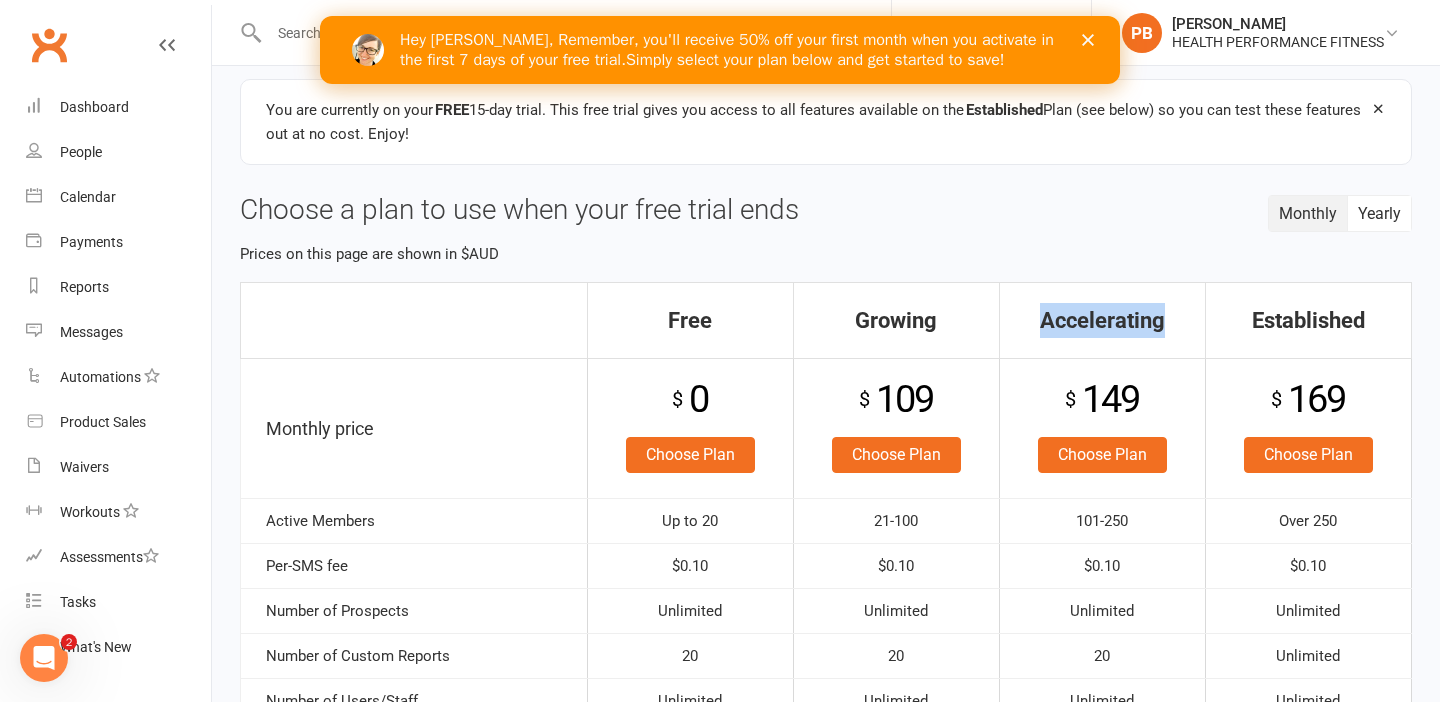 click on "Accelerating" at bounding box center [1102, 320] 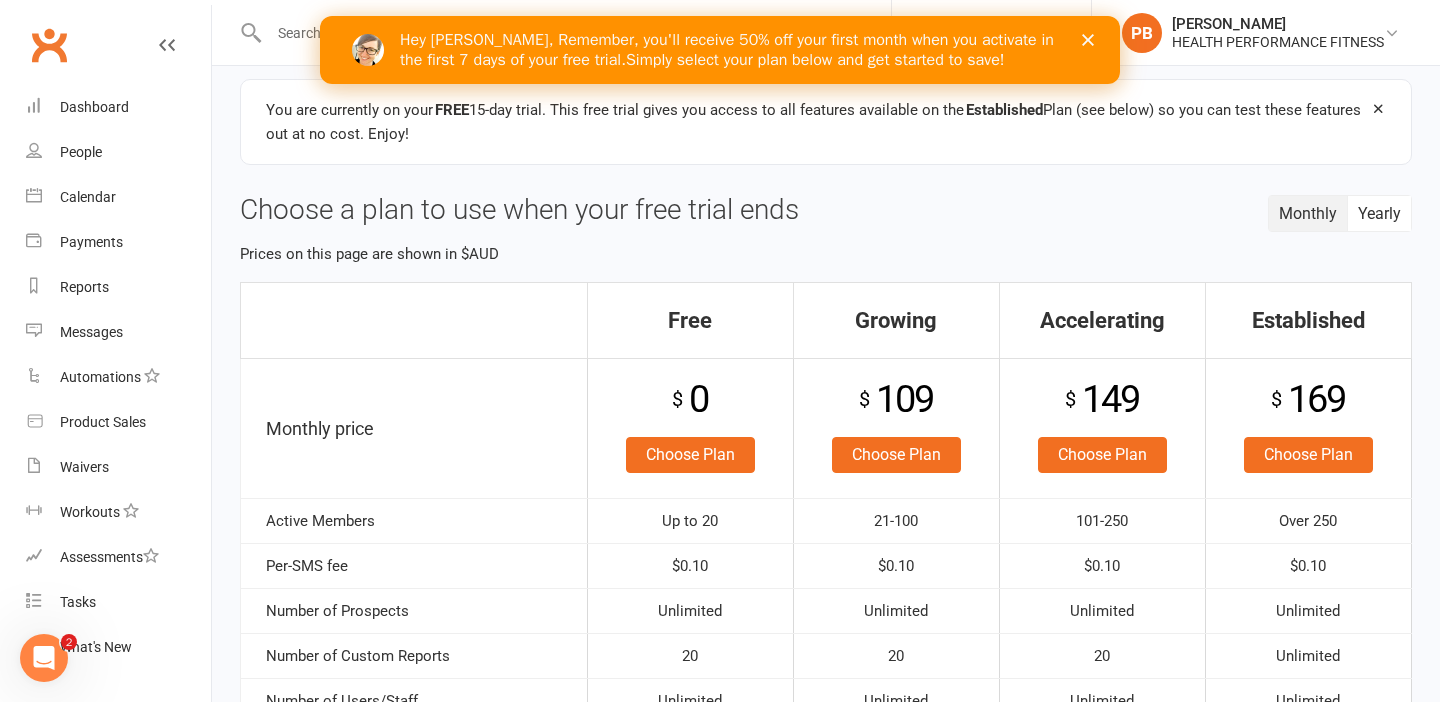 click on "You are currently on your  FREE  15-day trial. This free trial gives you access to all features available on the  Established  Plan (see below) so you can test these features out at no cost. Enjoy! Monthly Yearly Choose a plan to use when your free trial ends Prices on this page are shown in $AUD Free Growing Accelerating Established  Monthly price $ 0 Choose Plan $ 109 Choose Plan $ 149 Choose Plan $ 169 Choose Plan Active Members Up to 20 21-100 101-250 Over 250 Per-SMS fee $0.10 $0.10 $0.10 $0.10 Number of Prospects Unlimited Unlimited Unlimited Unlimited Number of Custom Reports 20 20 20 Unlimited Number of Users/Staff Unlimited Unlimited Unlimited Unlimited Number of Locations 1 1 Unlimited Unlimited Features Integrated Payments  Bulk Email & SMS  Hosted Website  Website Integration  Task Management  Attendance Tracking  Phone Customer Support  – One on One Onboarding to get started  – Point of Sale  – Online Forms & Waivers  – – (max. 5 Waivers) (unlimited Waivers) Workout Tracker  – – –" at bounding box center (826, 849) 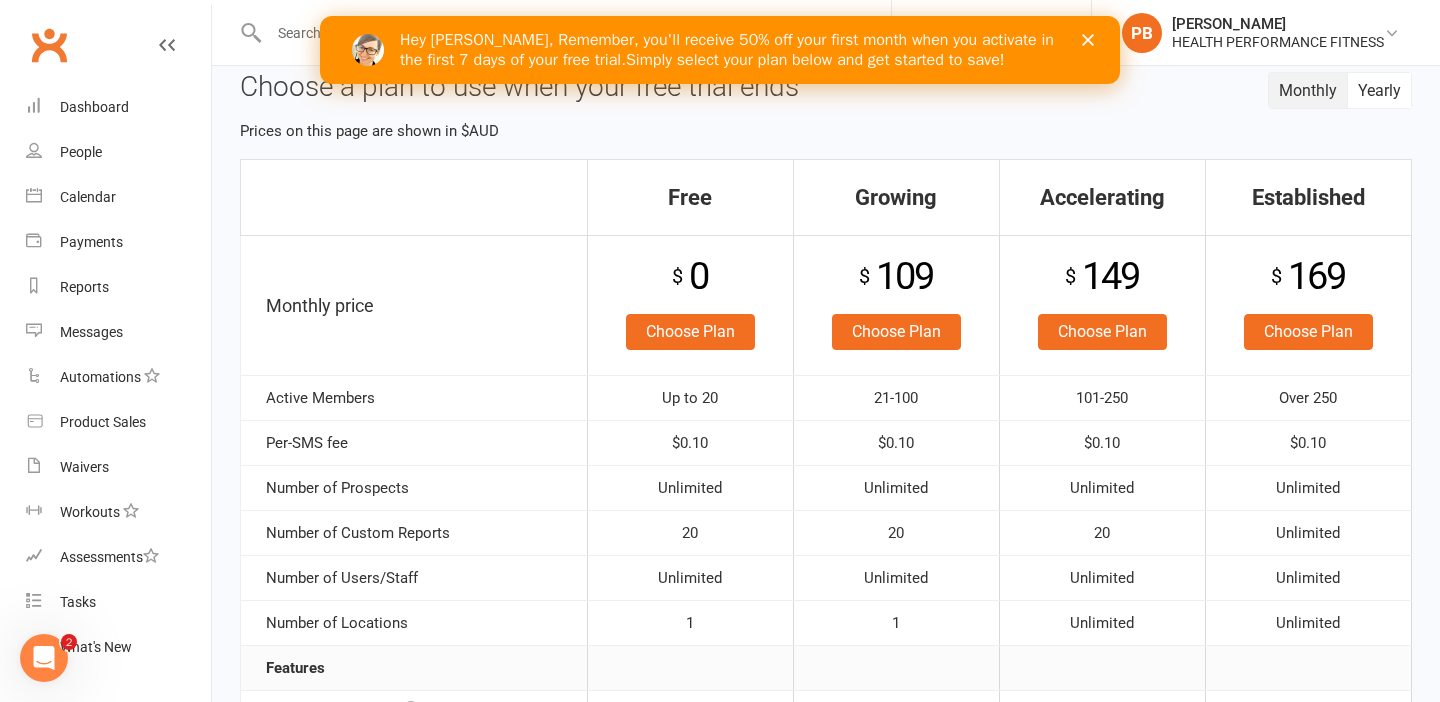 scroll, scrollTop: 0, scrollLeft: 0, axis: both 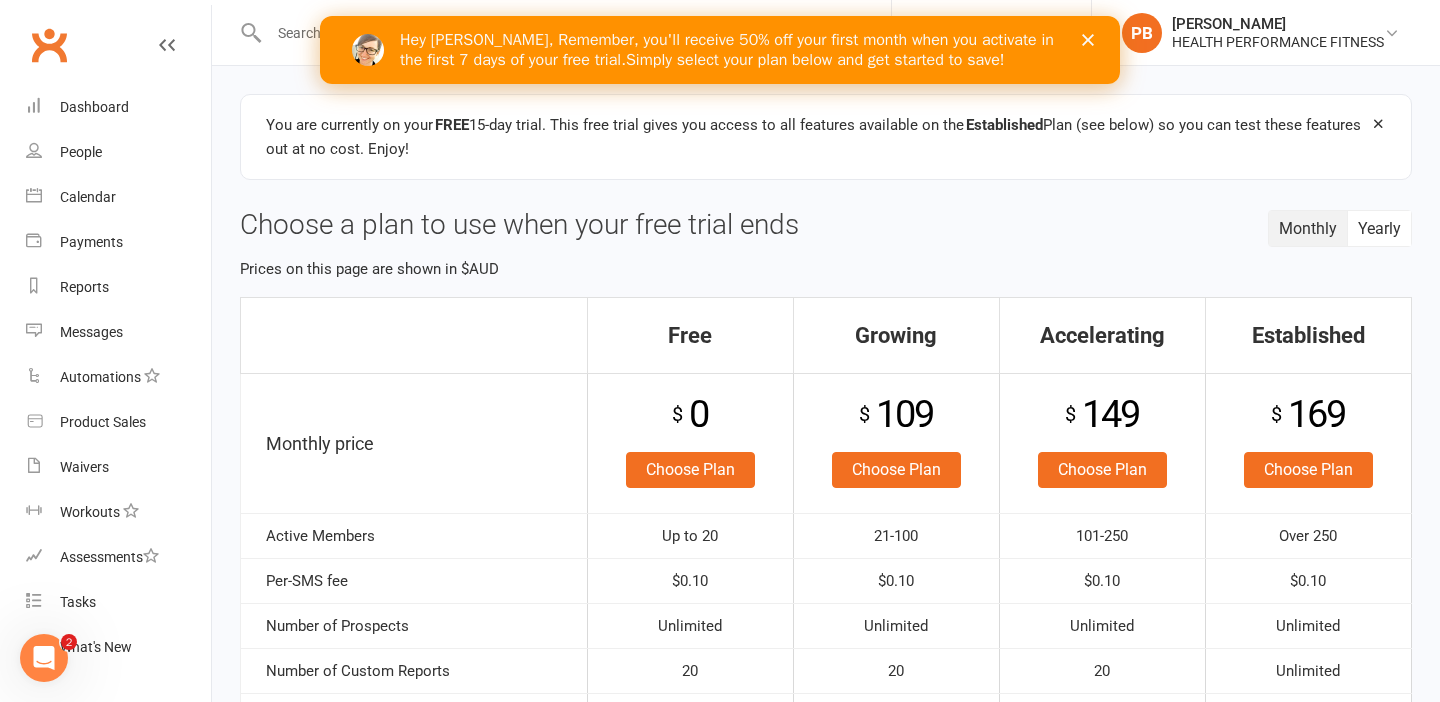 click 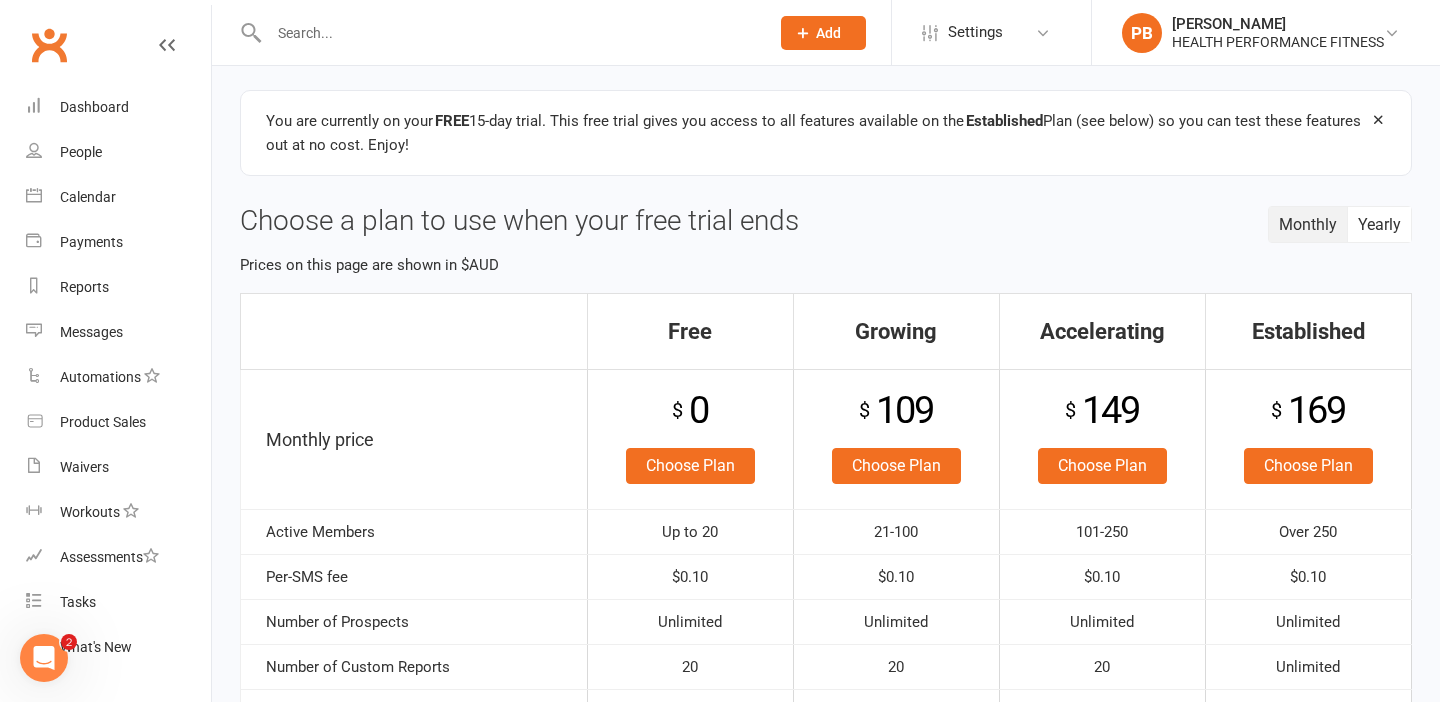 scroll, scrollTop: 0, scrollLeft: 0, axis: both 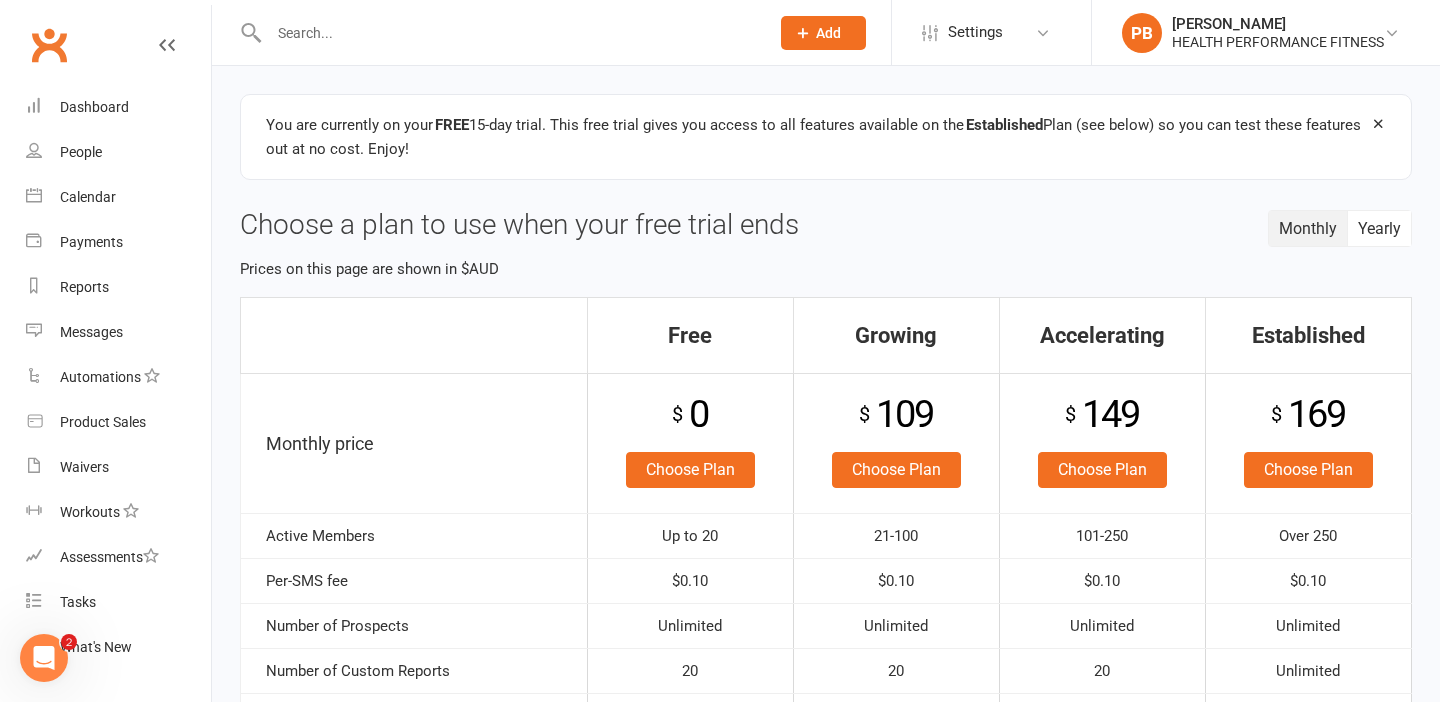 click on "Choose a plan to use when your free trial ends" at bounding box center (826, 225) 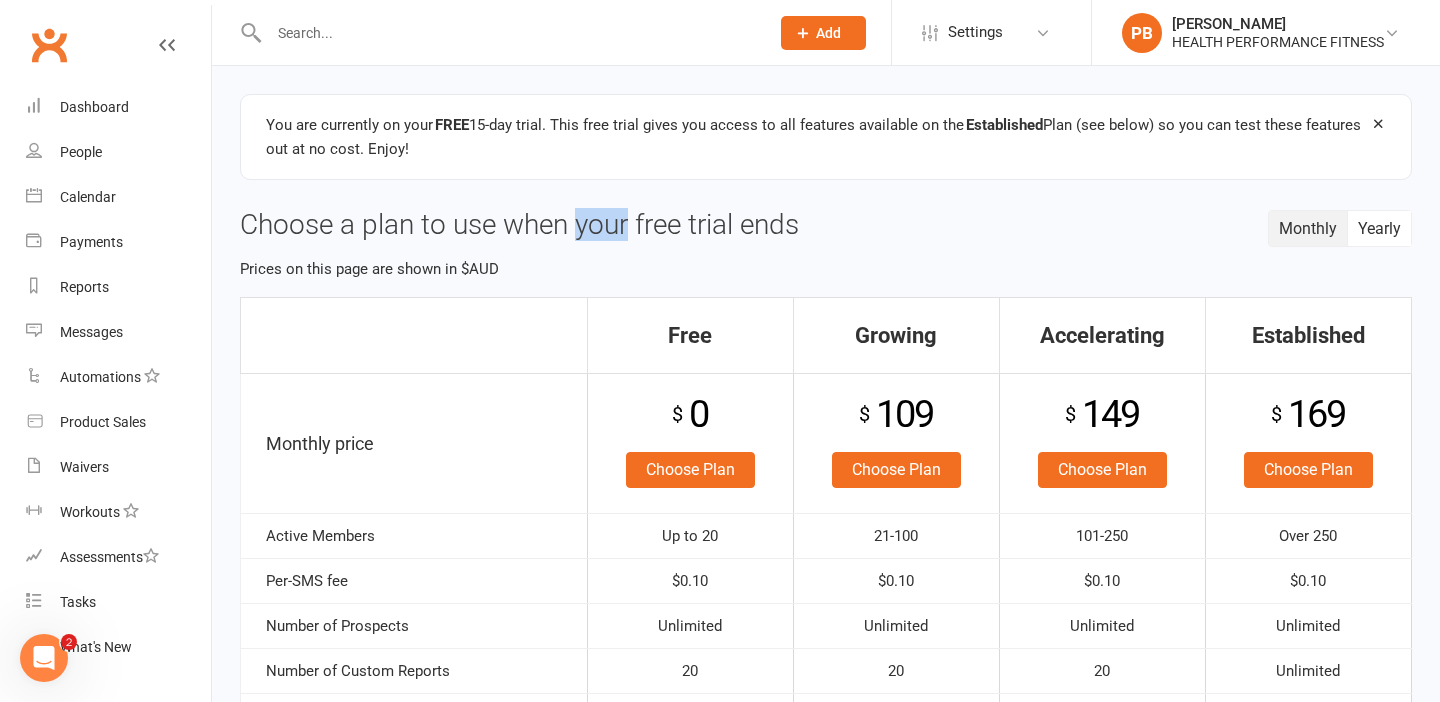 click on "Choose a plan to use when your free trial ends" at bounding box center (826, 225) 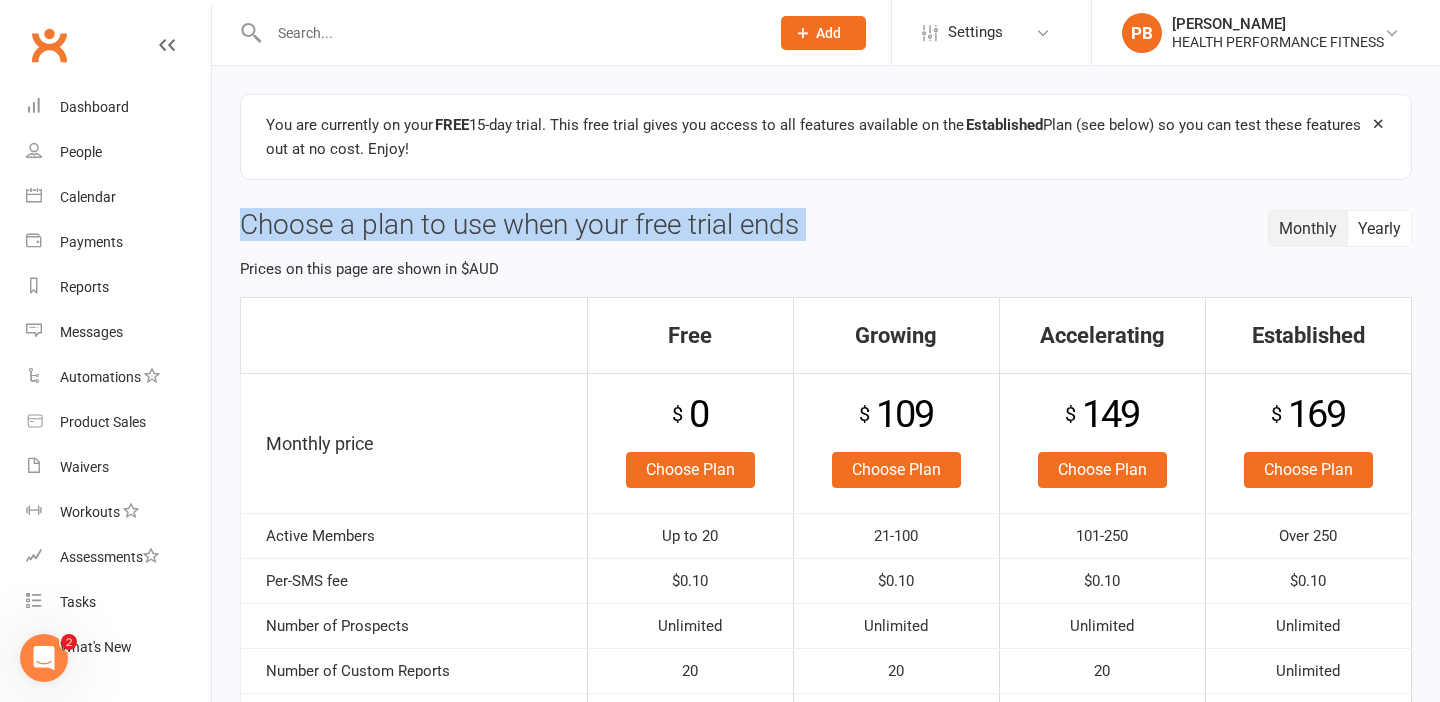 click on "Choose a plan to use when your free trial ends" at bounding box center [826, 225] 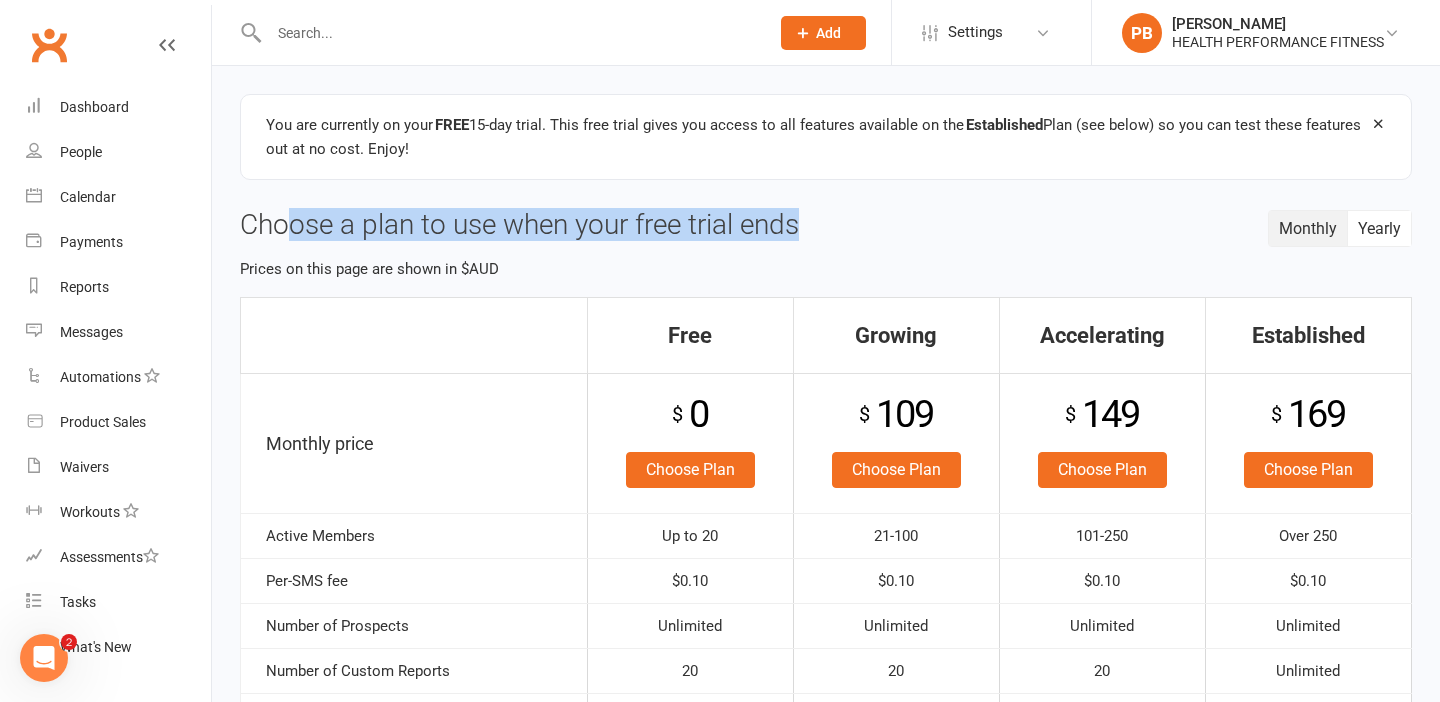 click on "Choose a plan to use when your free trial ends" at bounding box center [826, 225] 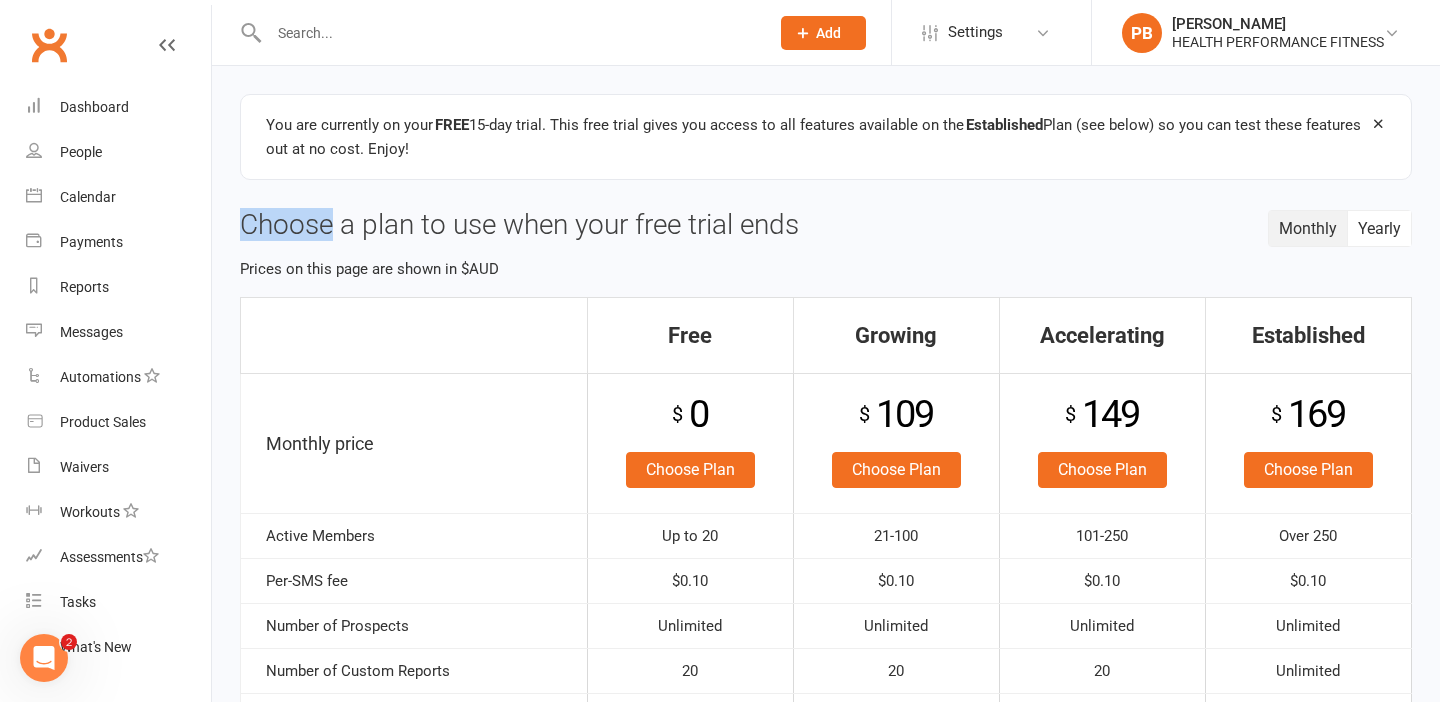 click on "Choose a plan to use when your free trial ends" at bounding box center (826, 225) 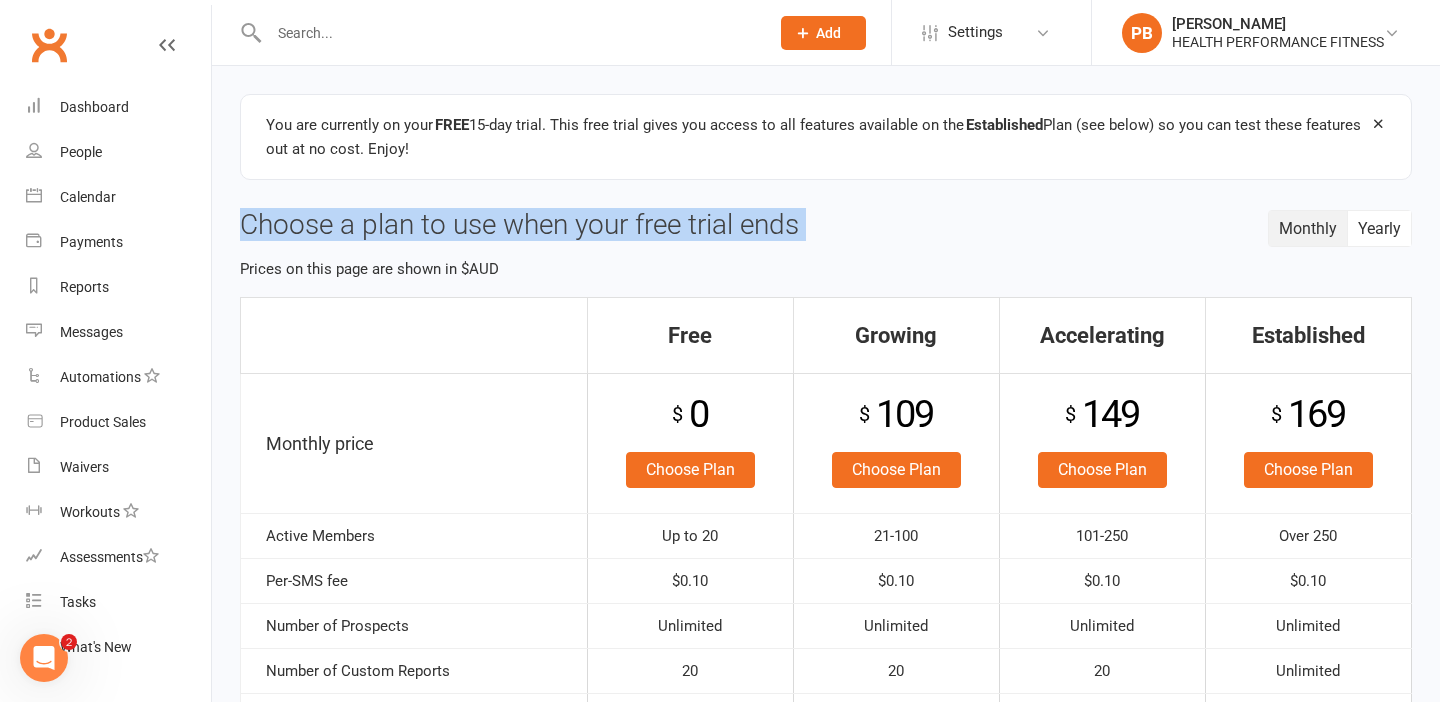 click on "Choose a plan to use when your free trial ends" at bounding box center (826, 225) 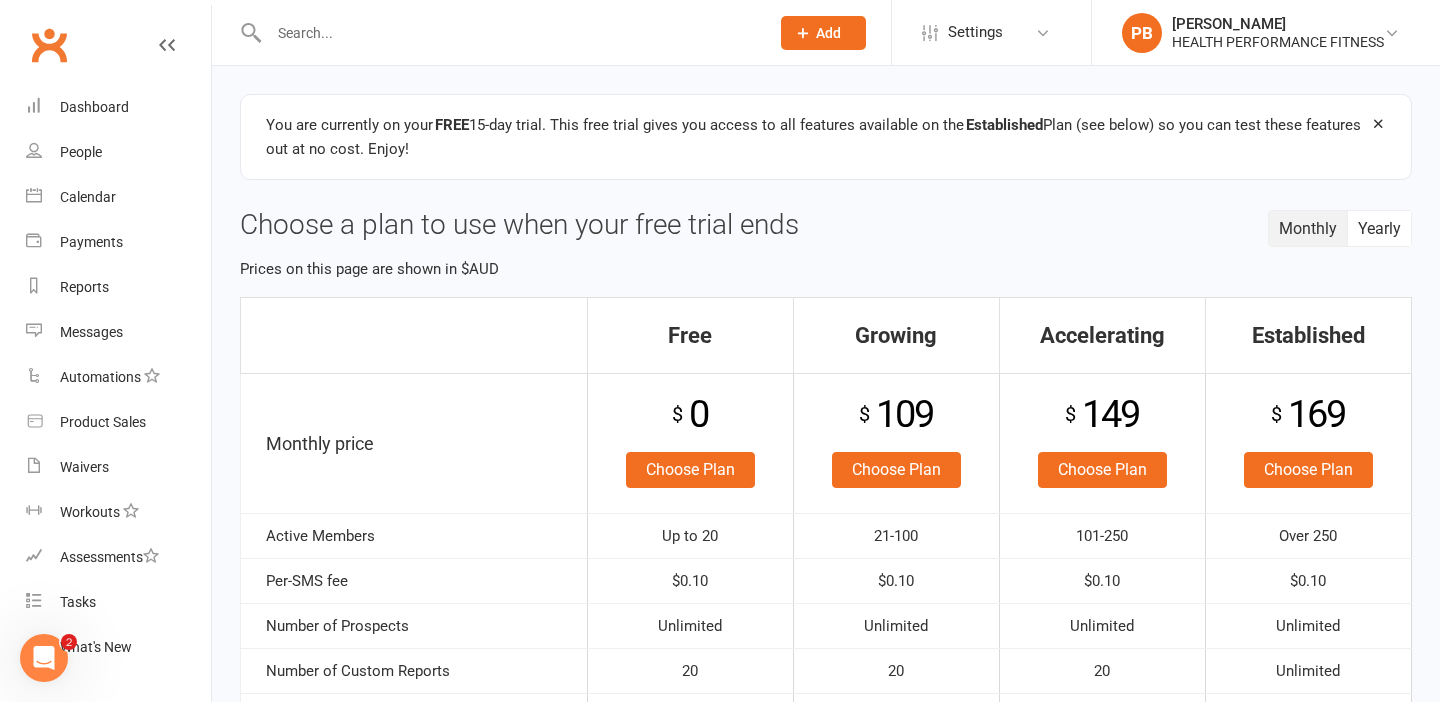 click on "You are currently on your  FREE  15-day trial. This free trial gives you access to all features available on the  Established  Plan (see below) so you can test these features out at no cost. Enjoy! Monthly Yearly Choose a plan to use when your free trial ends Prices on this page are shown in $AUD Free Growing Accelerating Established  Monthly price $ 0 Choose Plan $ 109 Choose Plan $ 149 Choose Plan $ 169 Choose Plan Active Members Up to 20 21-100 101-250 Over 250 Per-SMS fee $0.10 $0.10 $0.10 $0.10 Number of Prospects Unlimited Unlimited Unlimited Unlimited Number of Custom Reports 20 20 20 Unlimited Number of Users/Staff Unlimited Unlimited Unlimited Unlimited Number of Locations 1 1 Unlimited Unlimited Features Integrated Payments  Bulk Email & SMS  Hosted Website  Website Integration  Task Management  Attendance Tracking  Phone Customer Support  – One on One Onboarding to get started  – Point of Sale  – Online Forms & Waivers  – – (max. 5 Waivers) (unlimited Waivers) Workout Tracker  – – –" at bounding box center (826, 864) 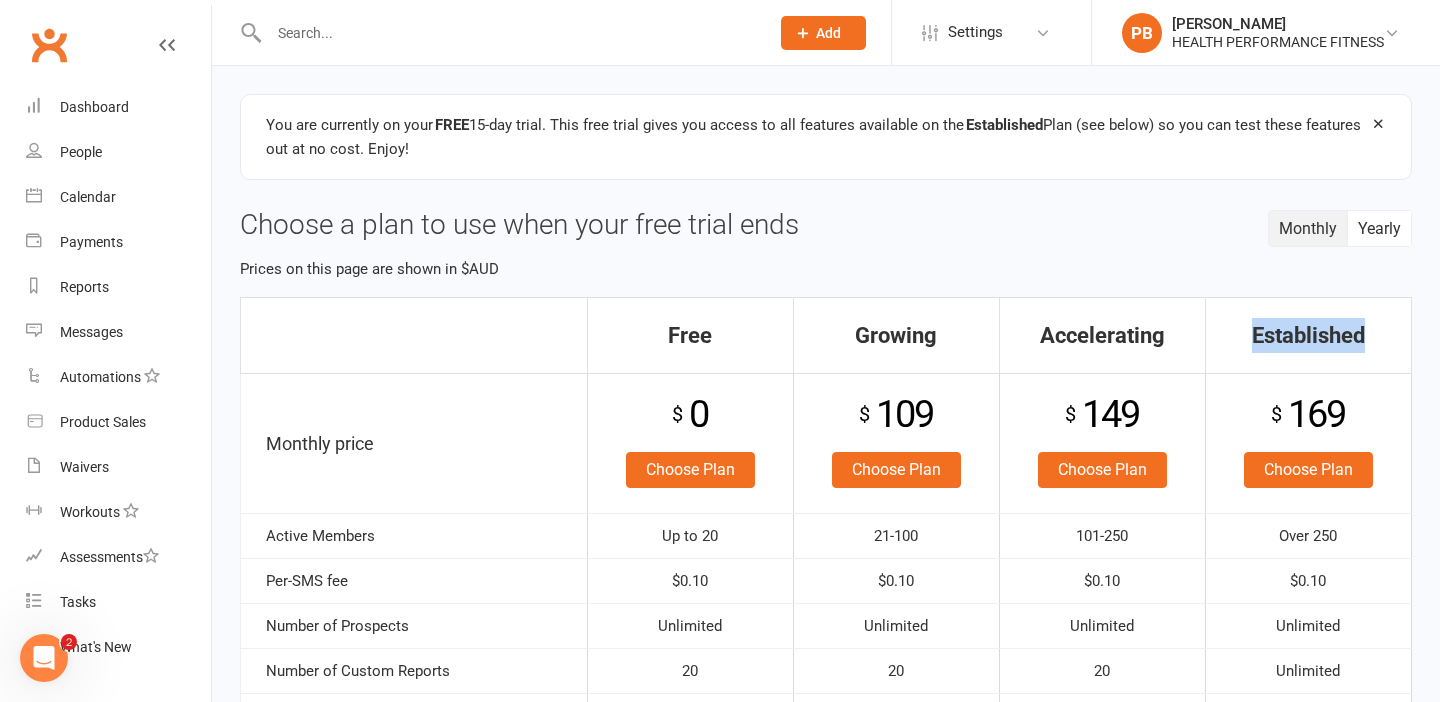 click on "Established" at bounding box center (1308, 335) 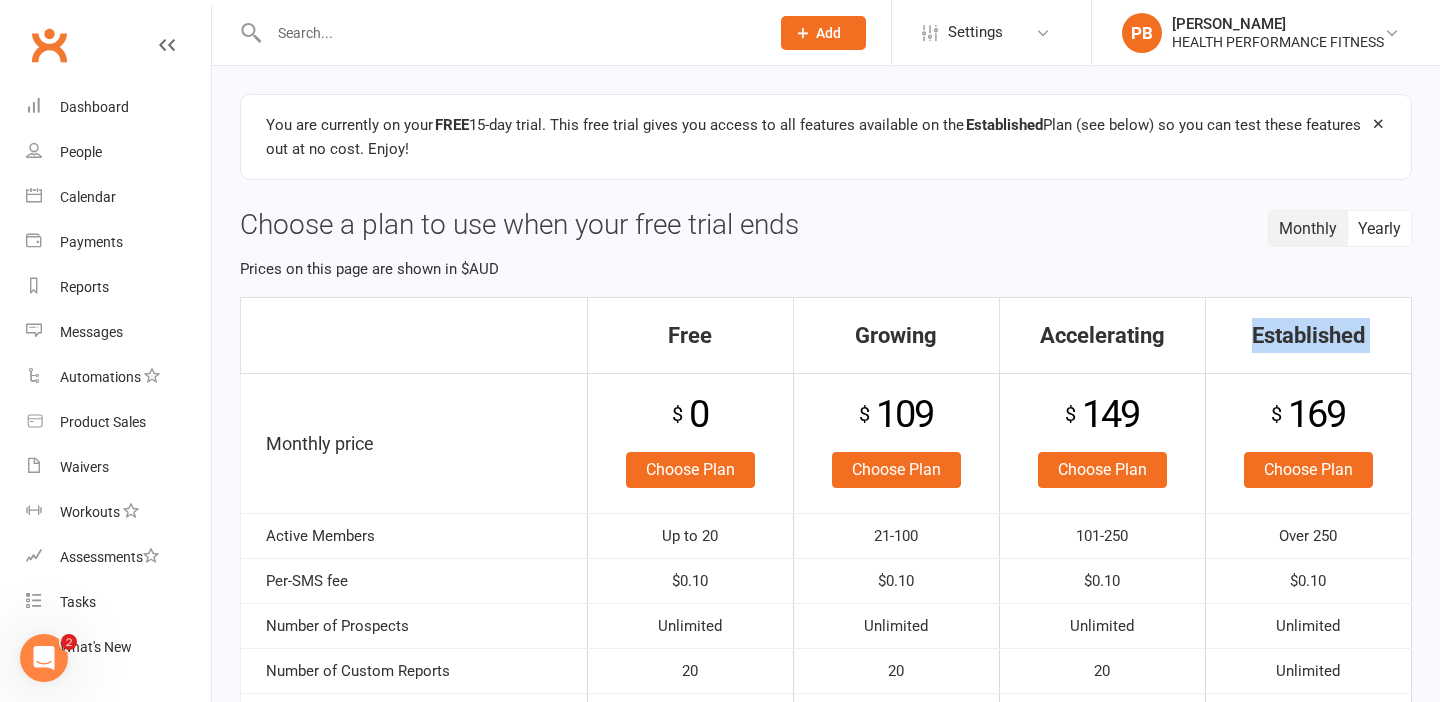 click on "Established" at bounding box center (1308, 335) 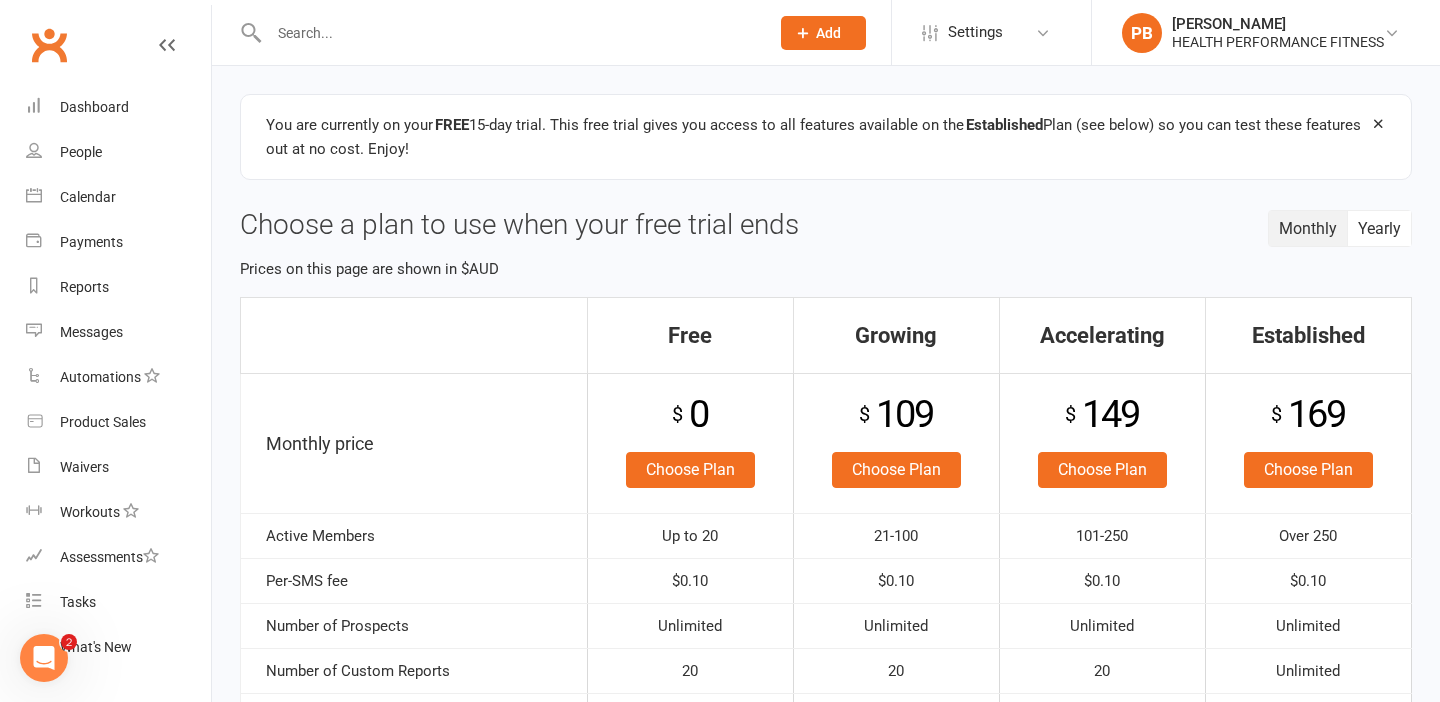 click on "Prices on this page are shown in $AUD" at bounding box center (826, 269) 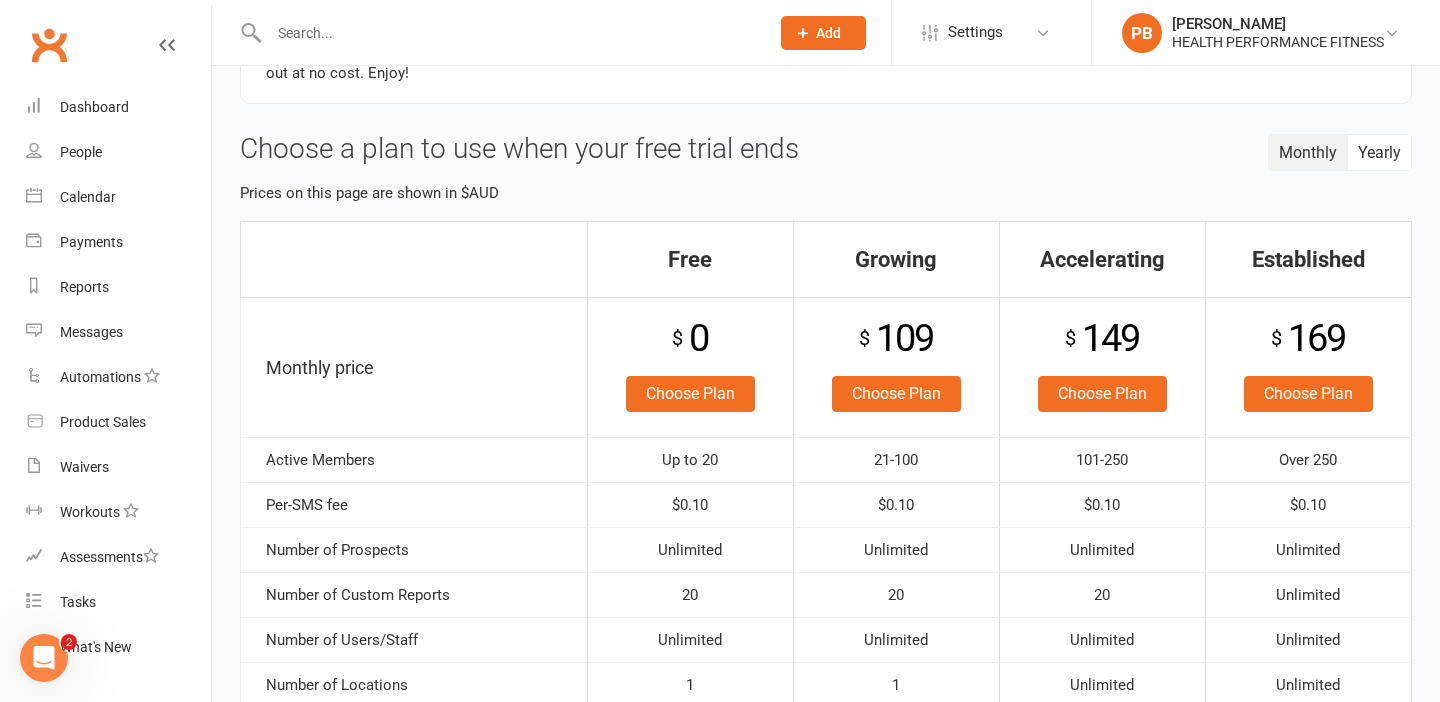 scroll, scrollTop: 0, scrollLeft: 0, axis: both 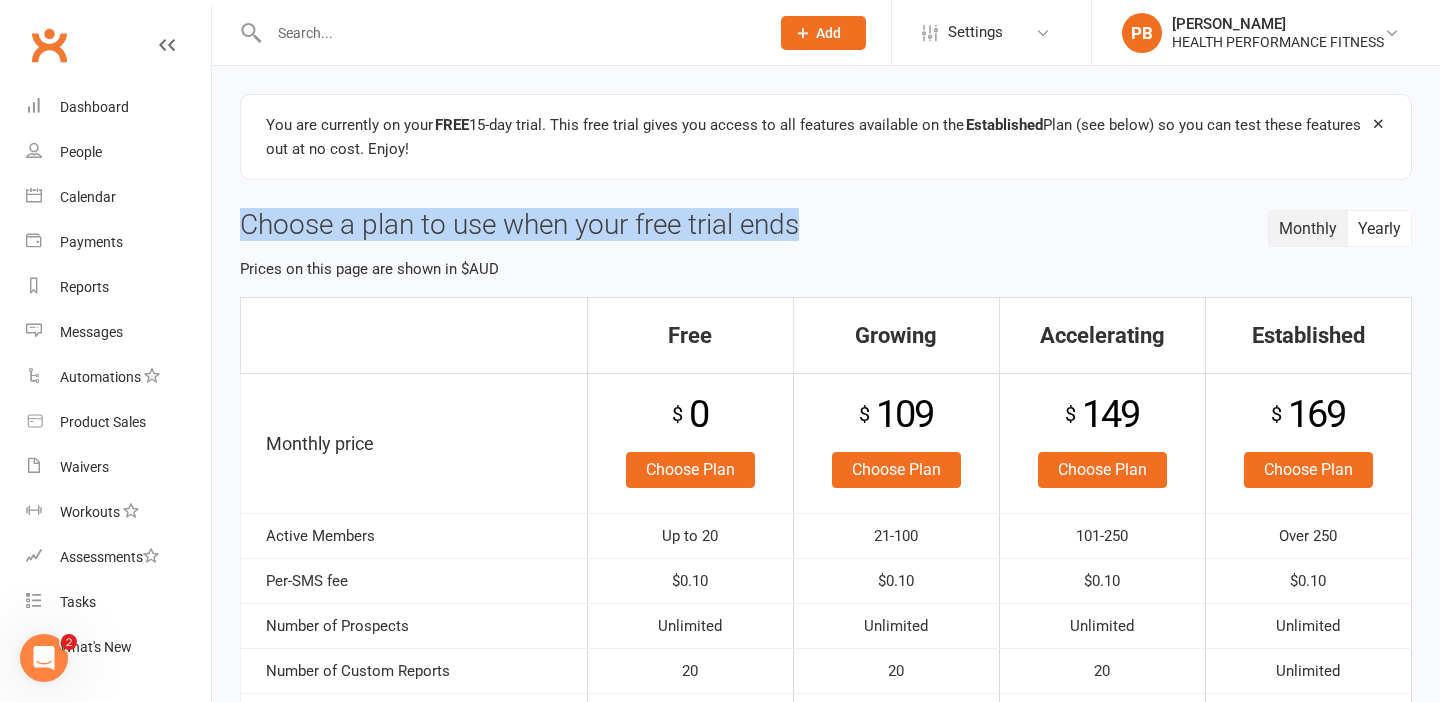 drag, startPoint x: 815, startPoint y: 225, endPoint x: 228, endPoint y: 203, distance: 587.4121 